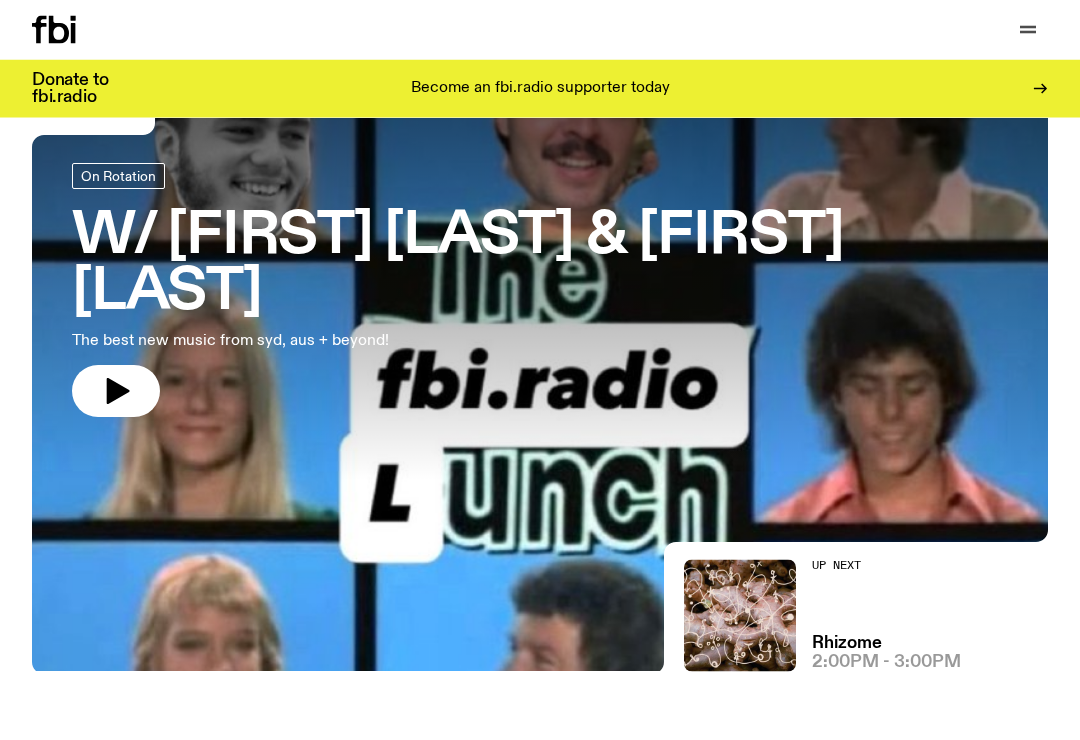 scroll, scrollTop: 0, scrollLeft: 0, axis: both 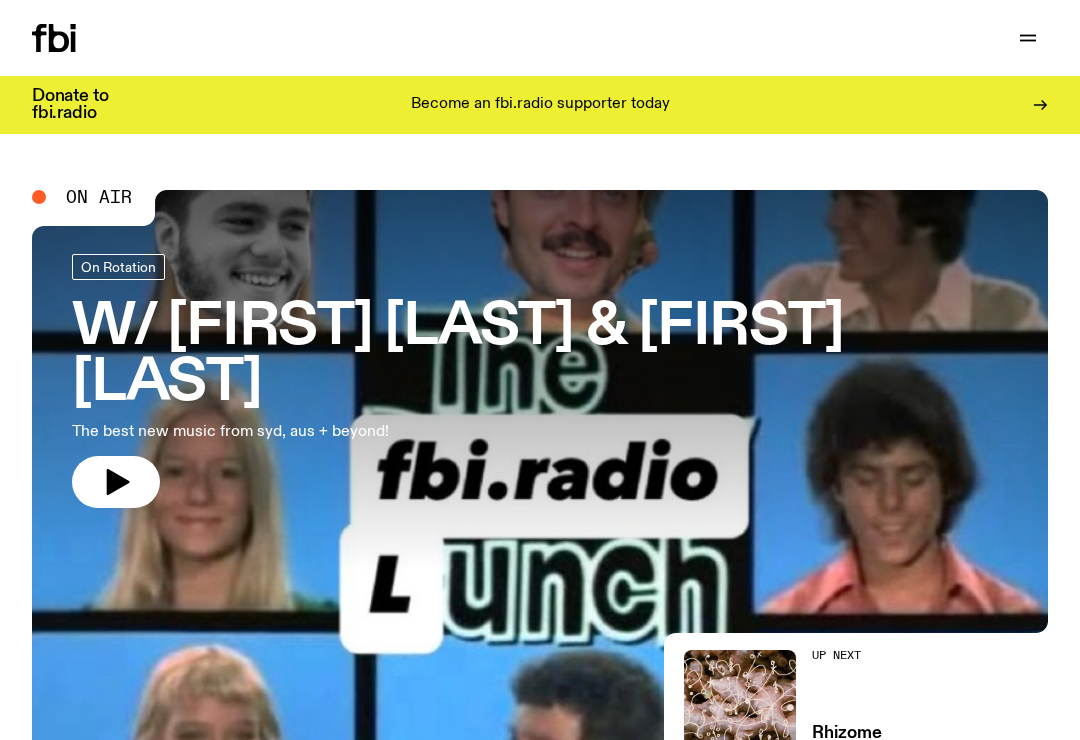 click 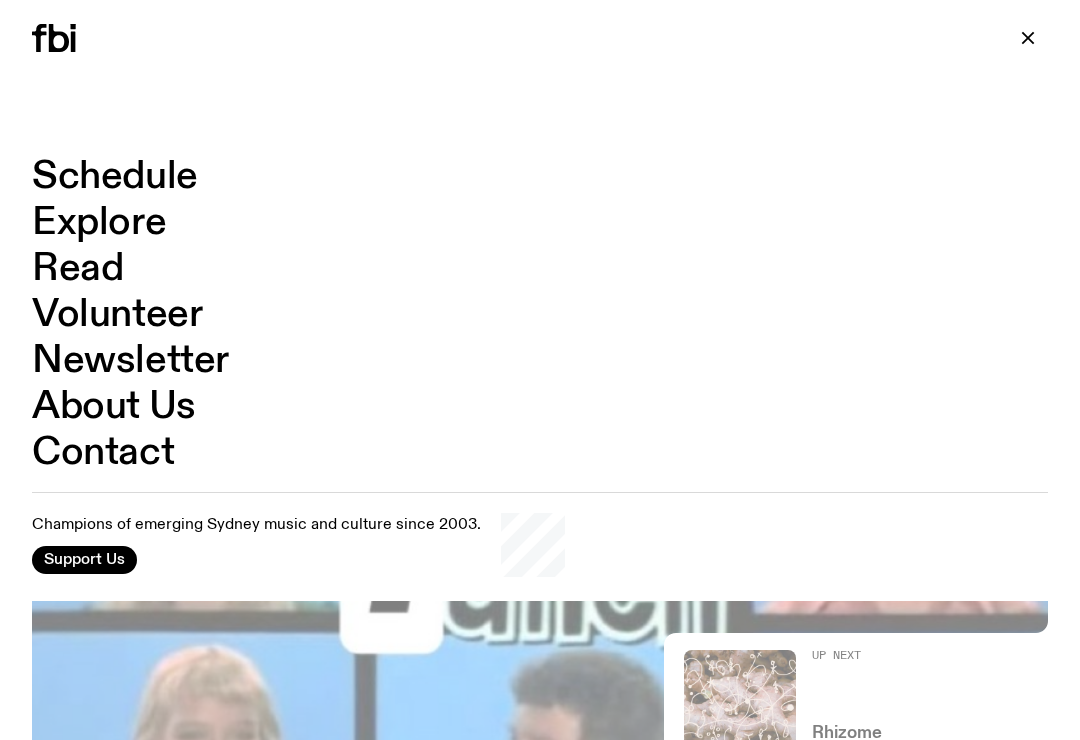 click on "Schedule" at bounding box center [115, 177] 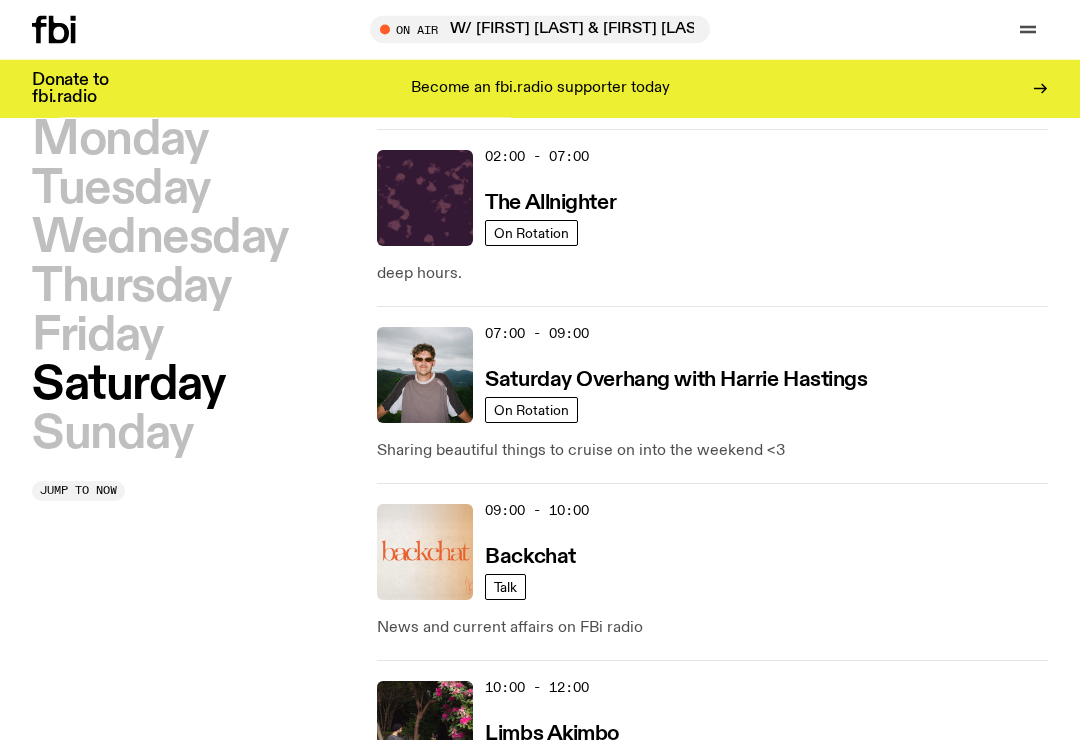 click on "Friday" at bounding box center (97, 336) 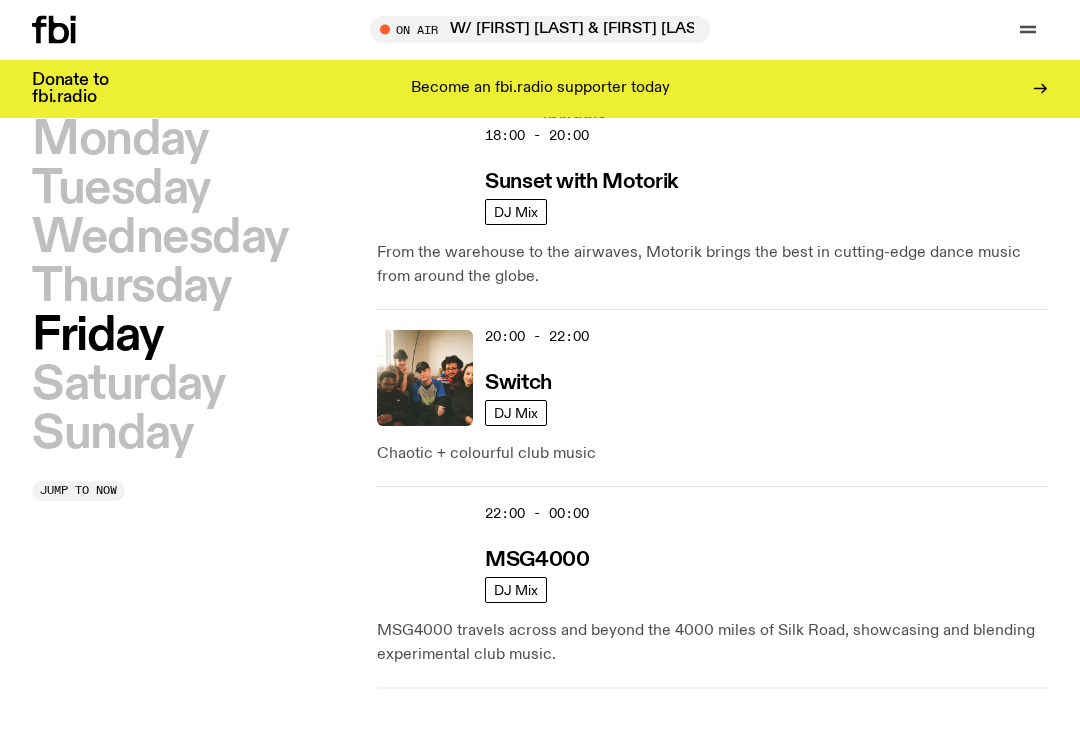 scroll, scrollTop: 1243, scrollLeft: 0, axis: vertical 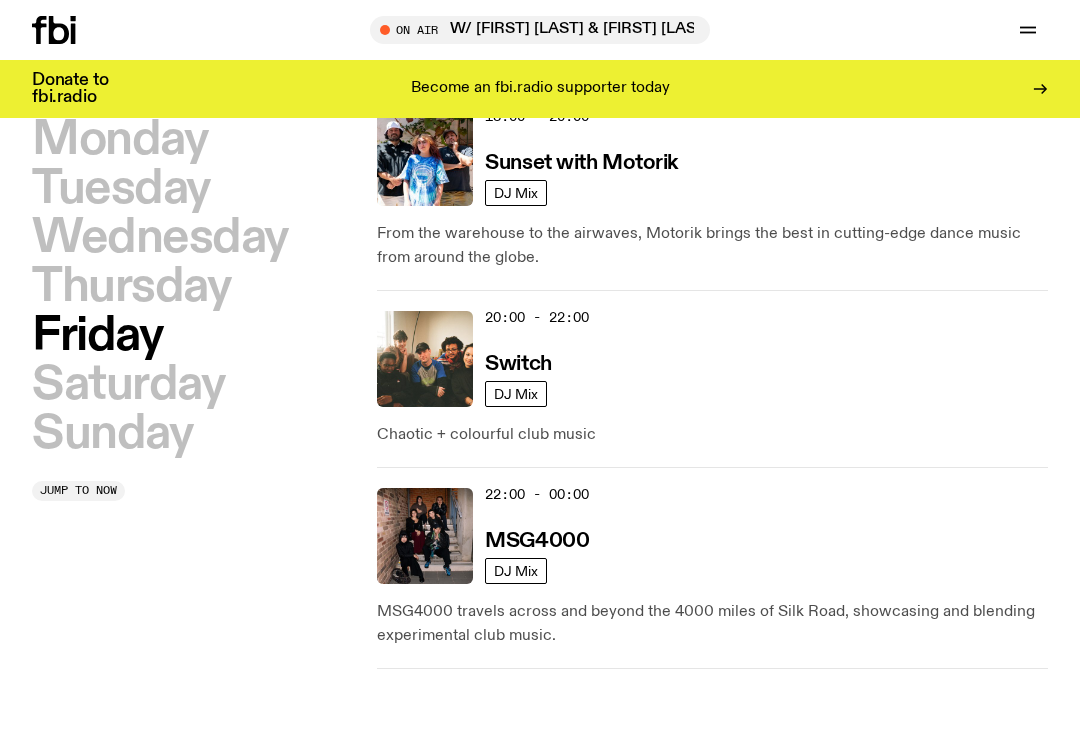 click 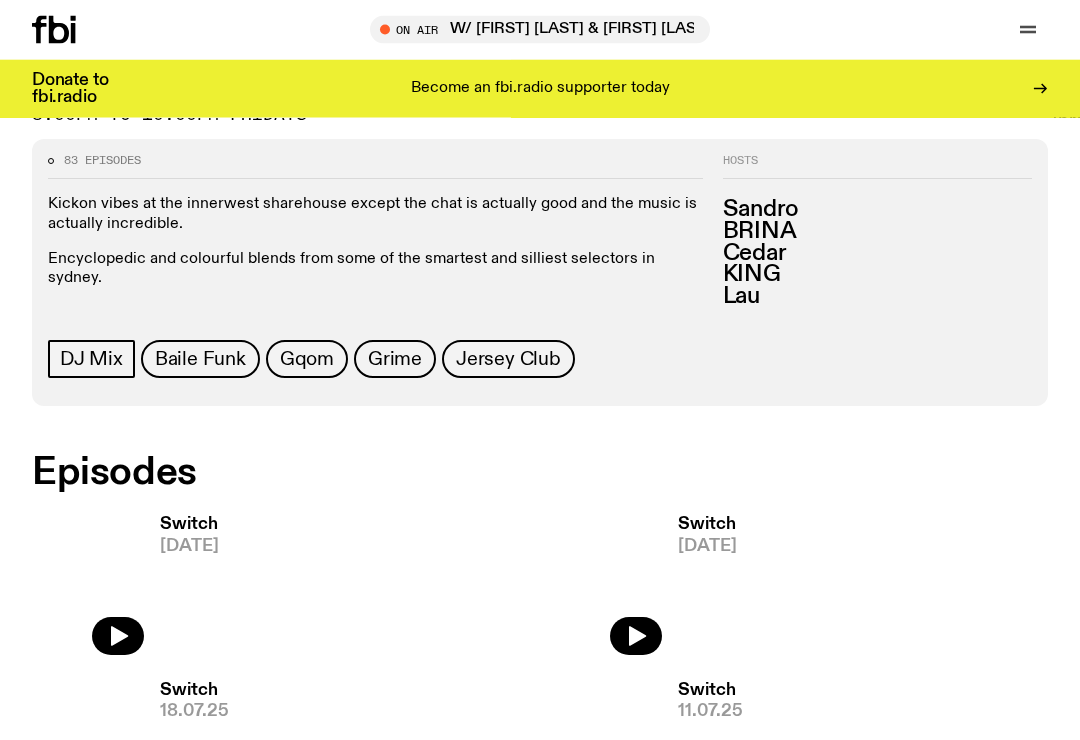 scroll, scrollTop: 224, scrollLeft: 0, axis: vertical 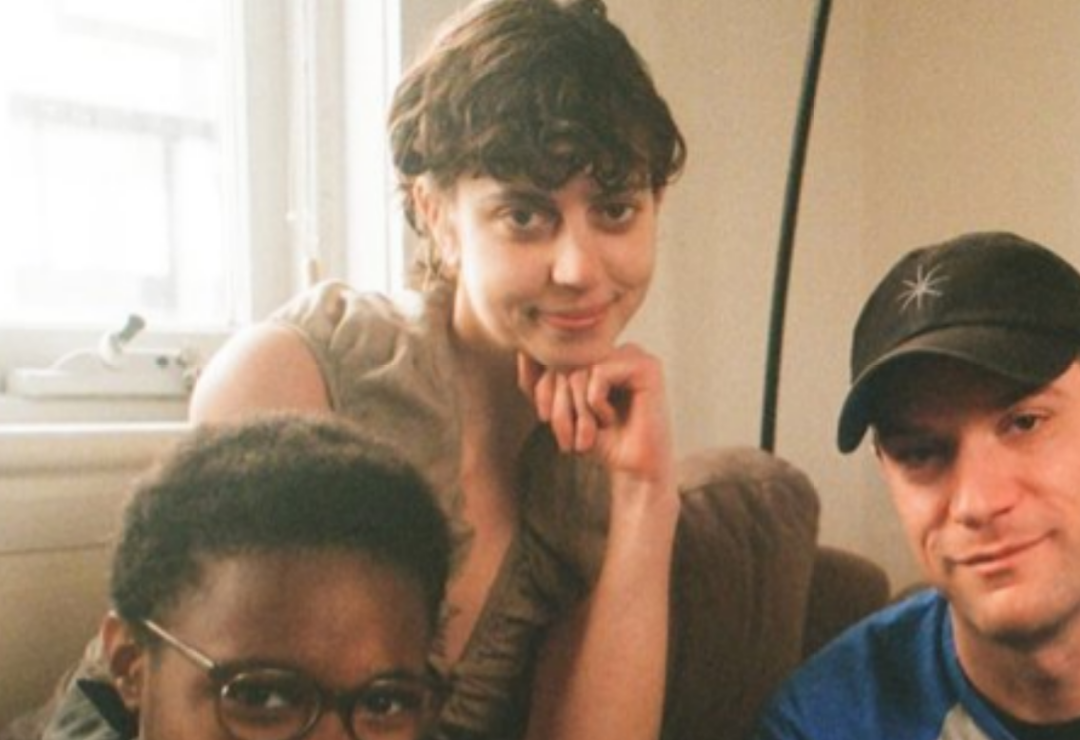 click 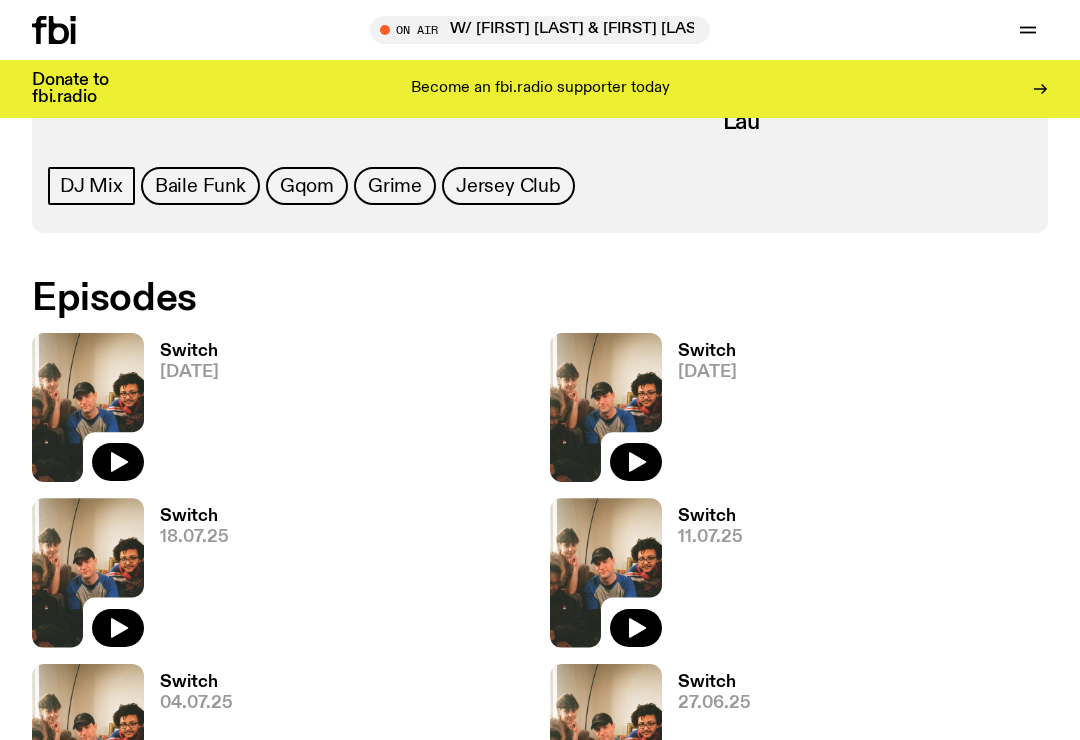 scroll, scrollTop: 916, scrollLeft: 0, axis: vertical 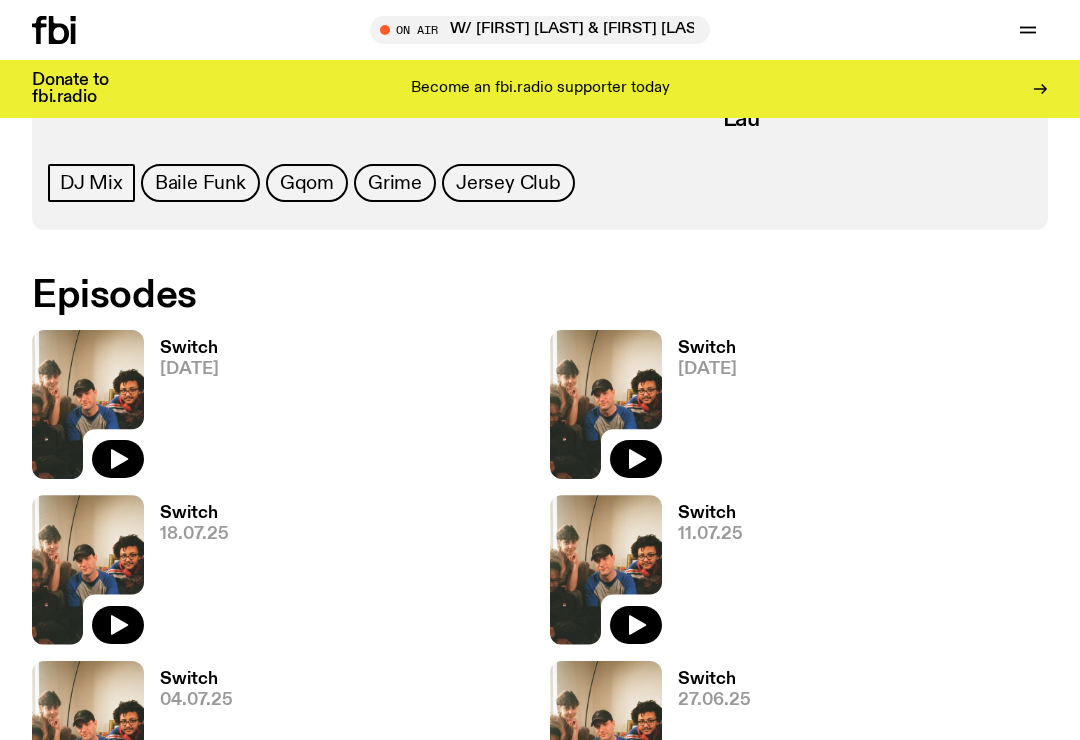 click 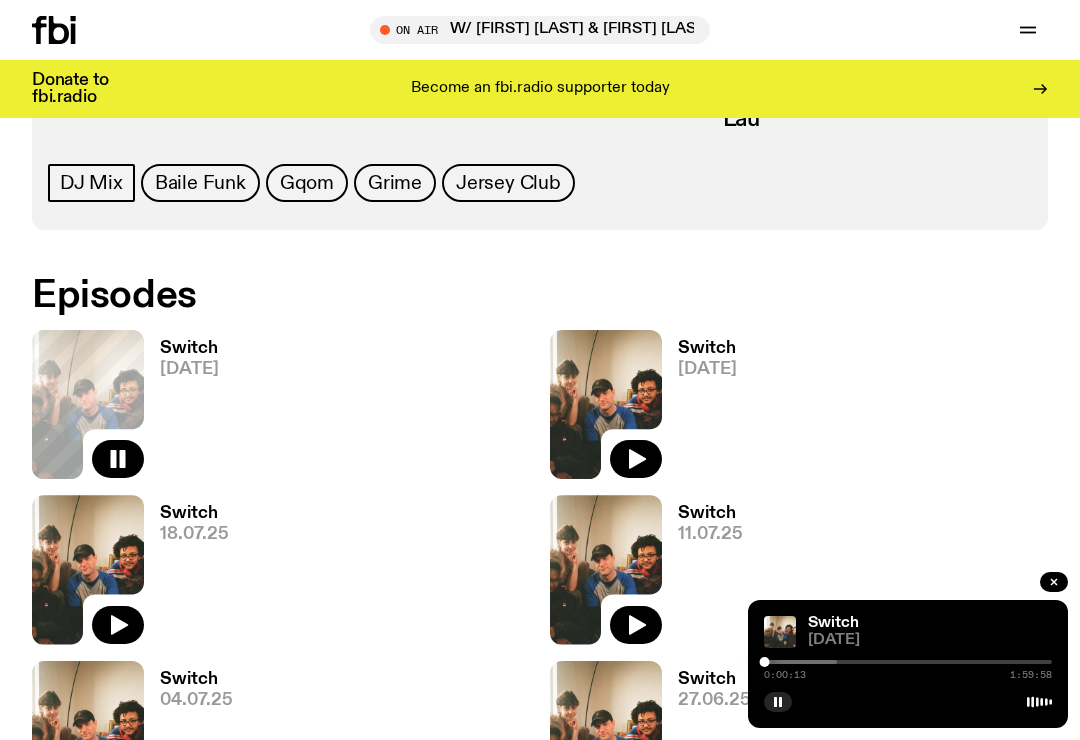 click at bounding box center [693, 662] 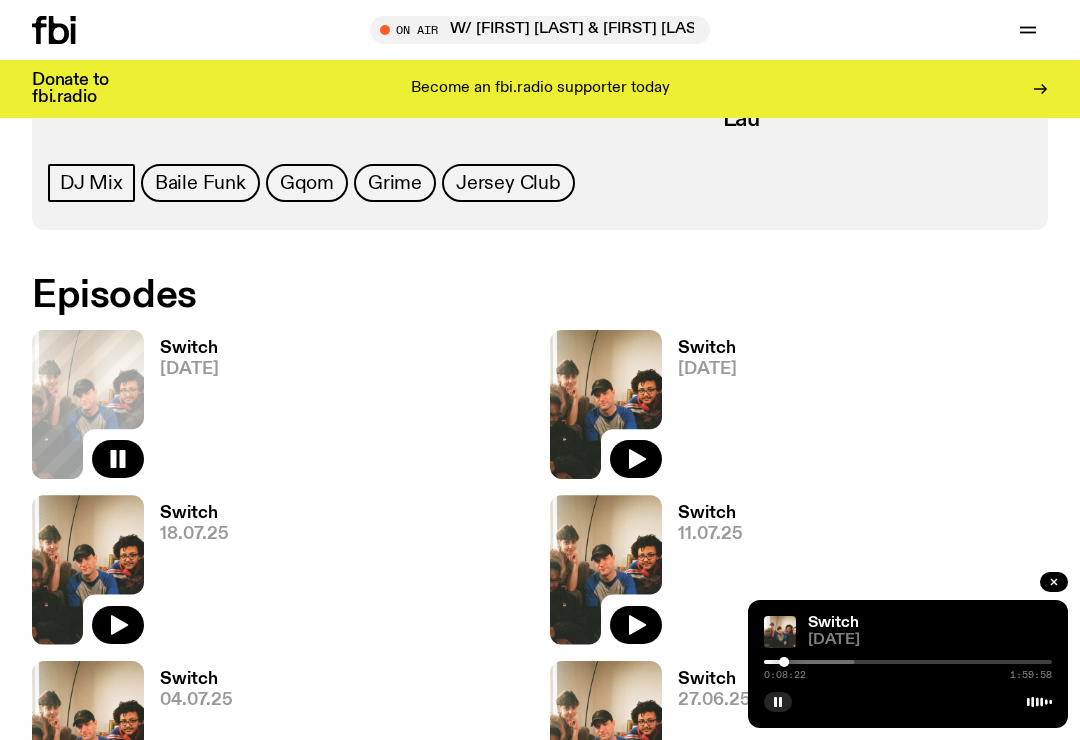 click at bounding box center [711, 662] 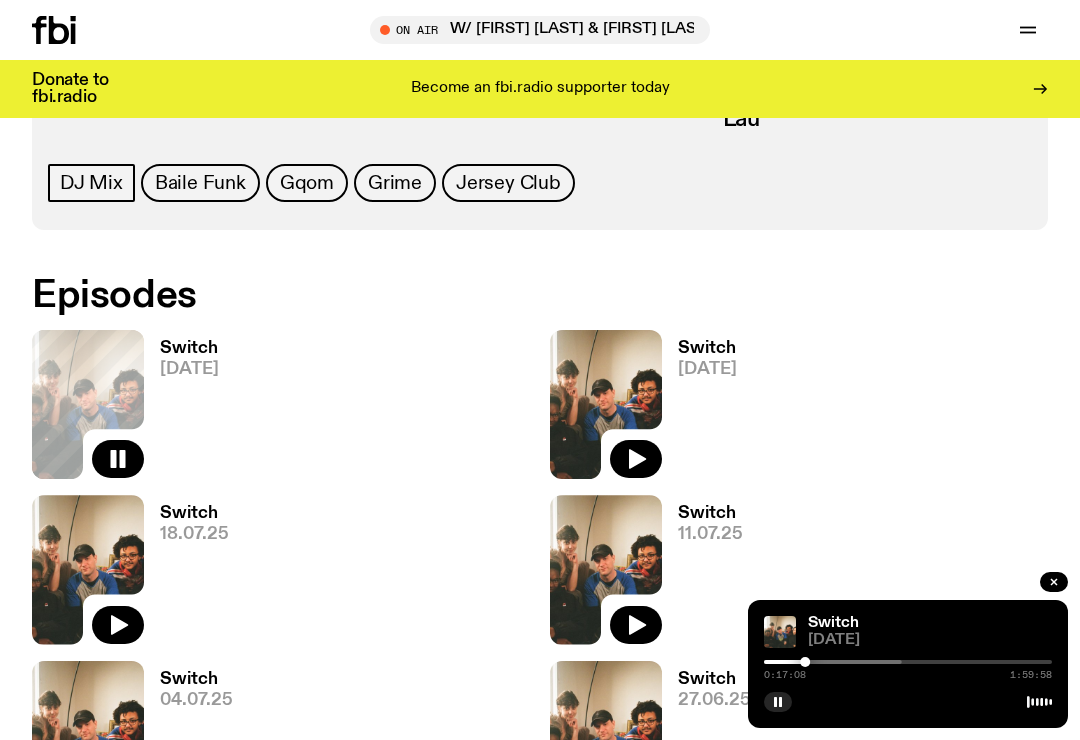 click at bounding box center (758, 662) 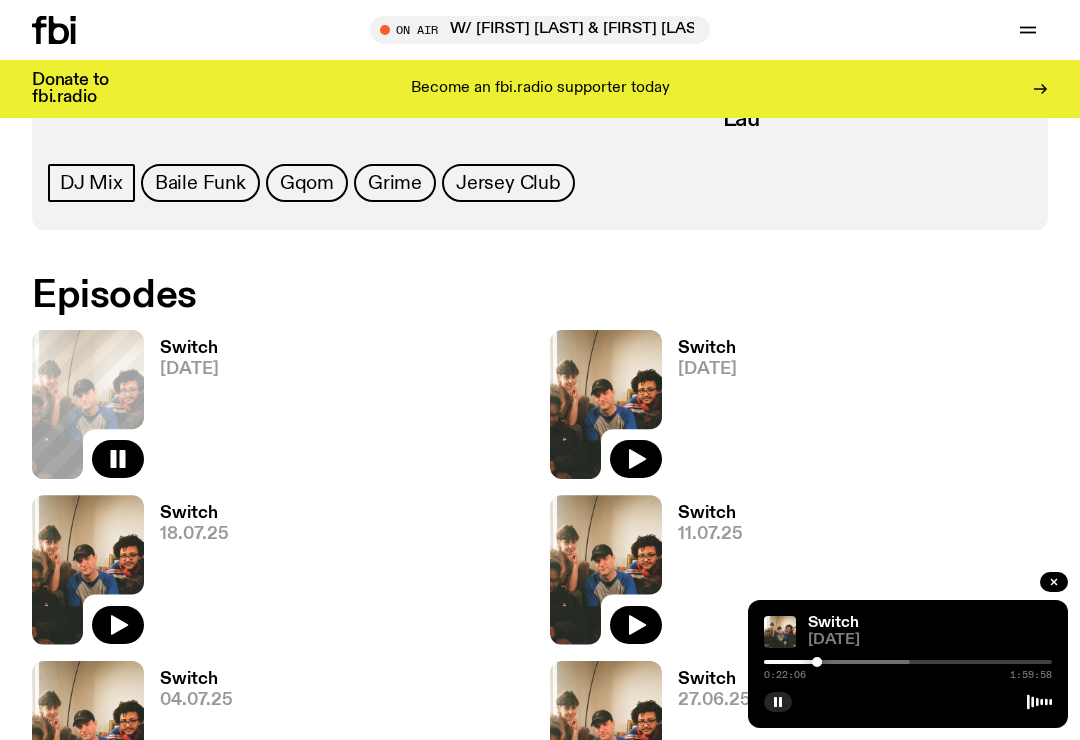 click at bounding box center [766, 662] 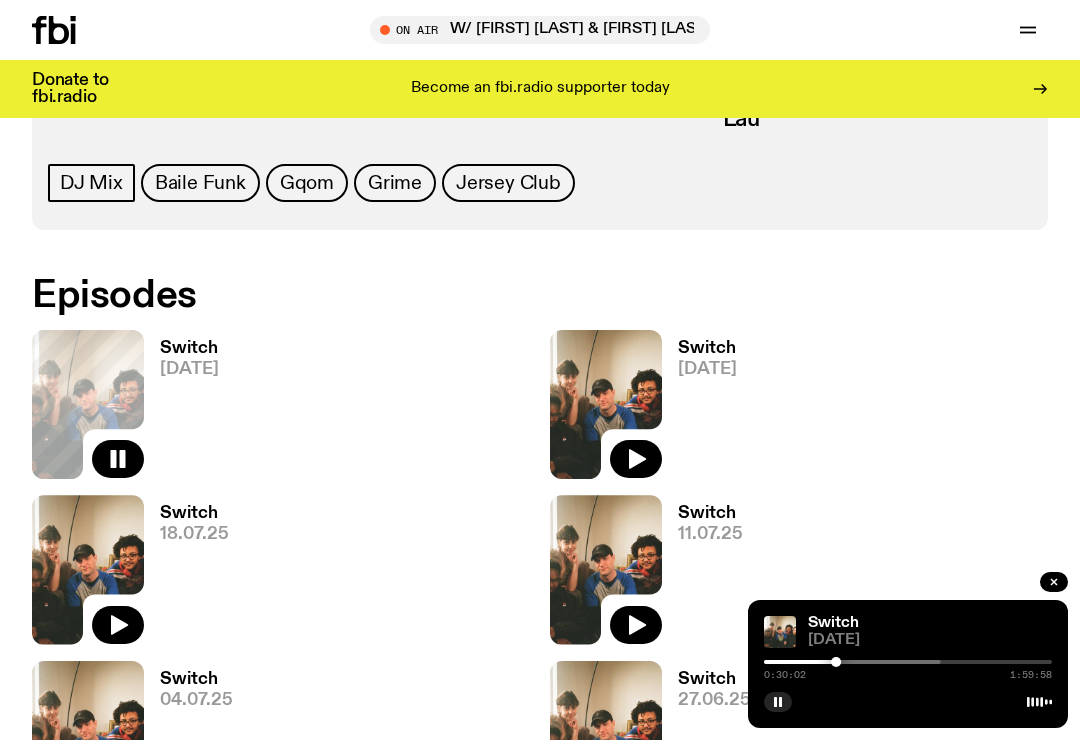 click at bounding box center [797, 662] 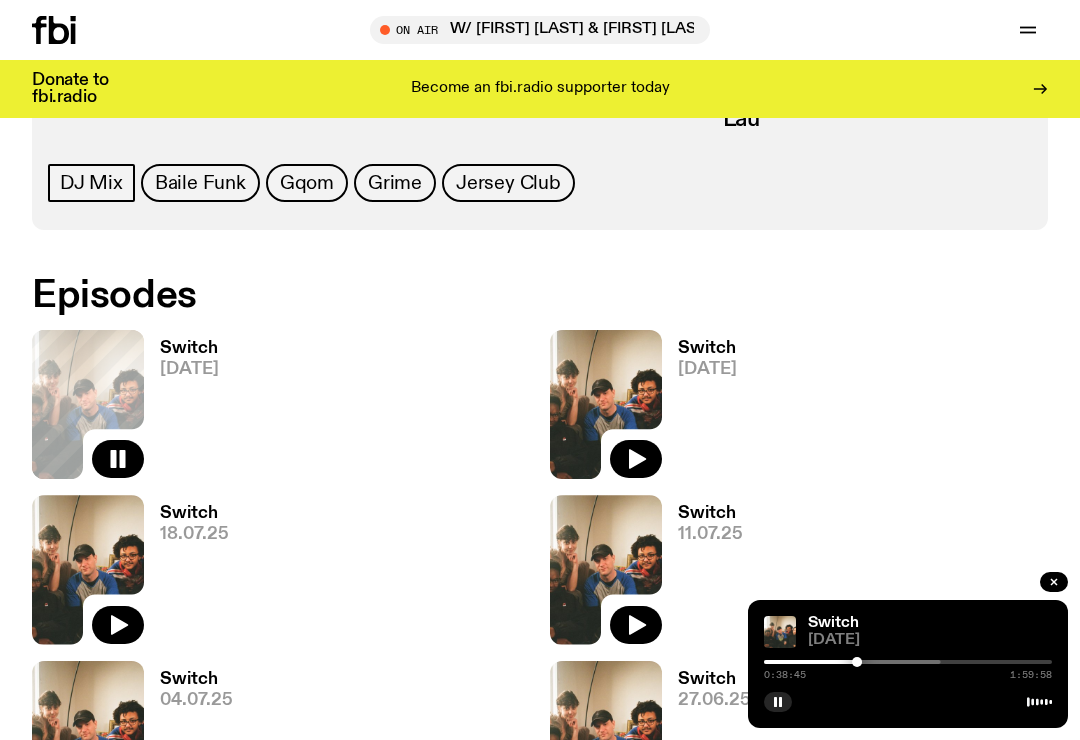 click at bounding box center [797, 662] 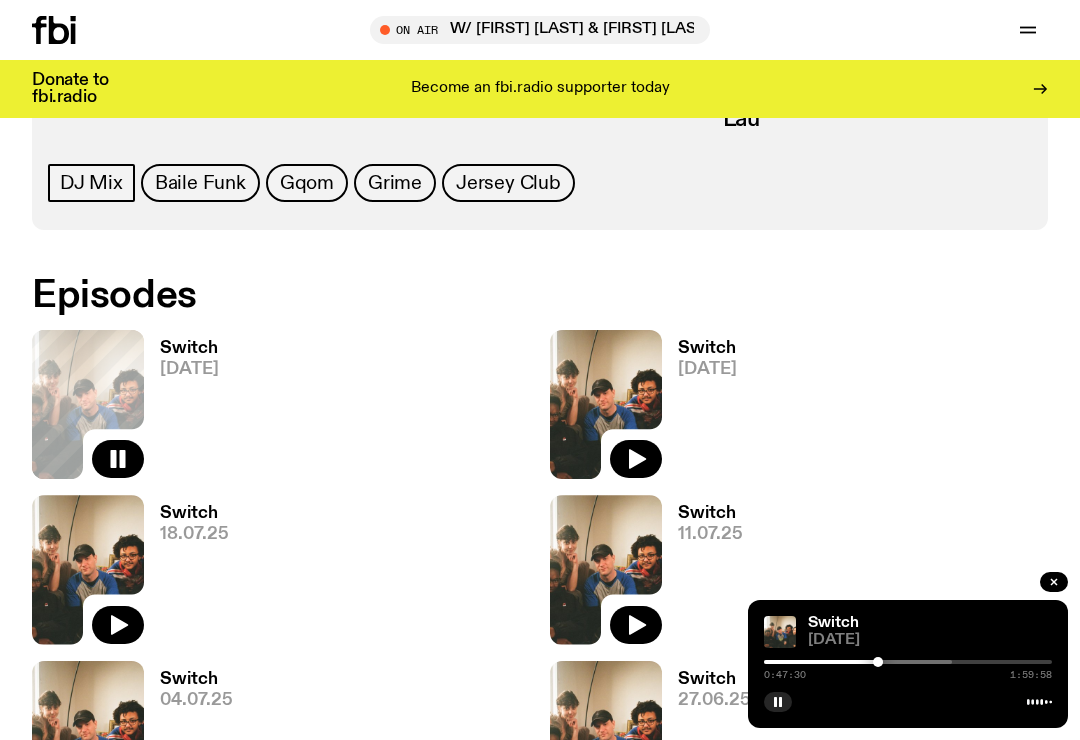 click at bounding box center (808, 662) 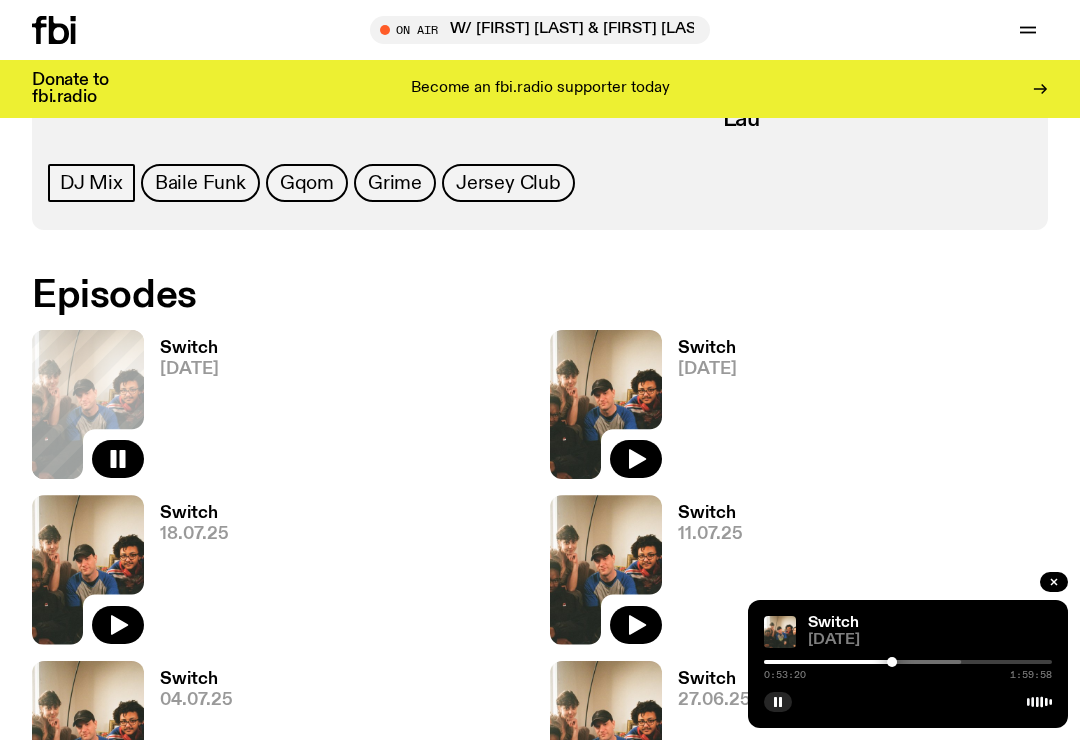 click at bounding box center (817, 662) 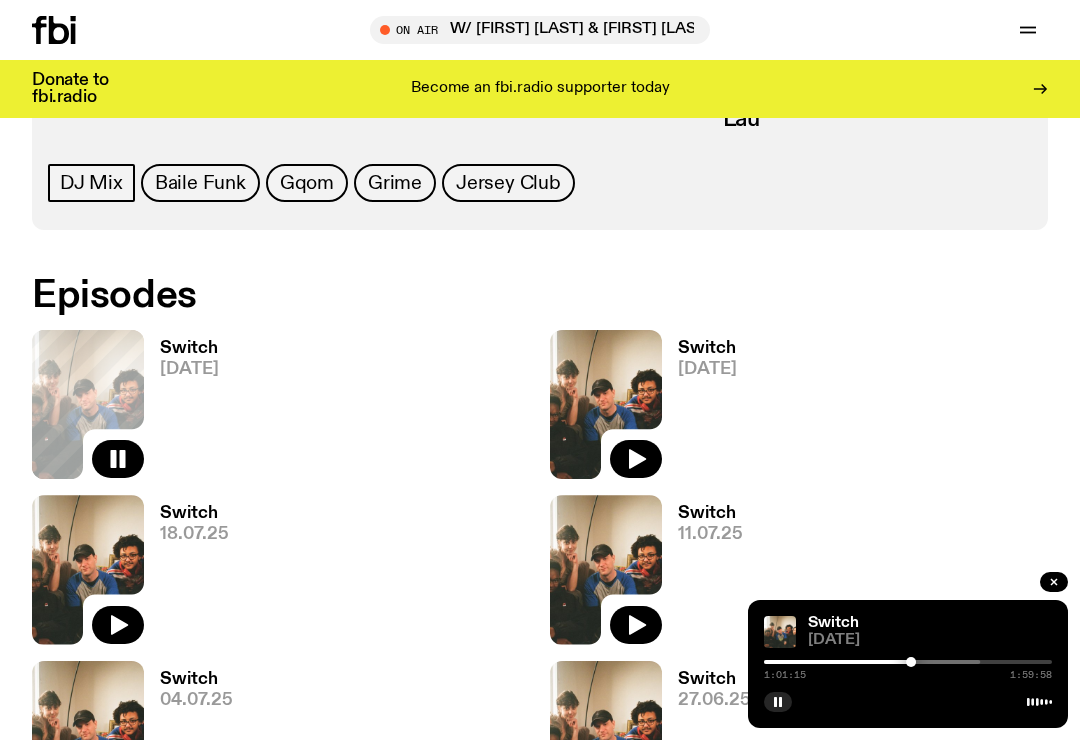 click at bounding box center [836, 662] 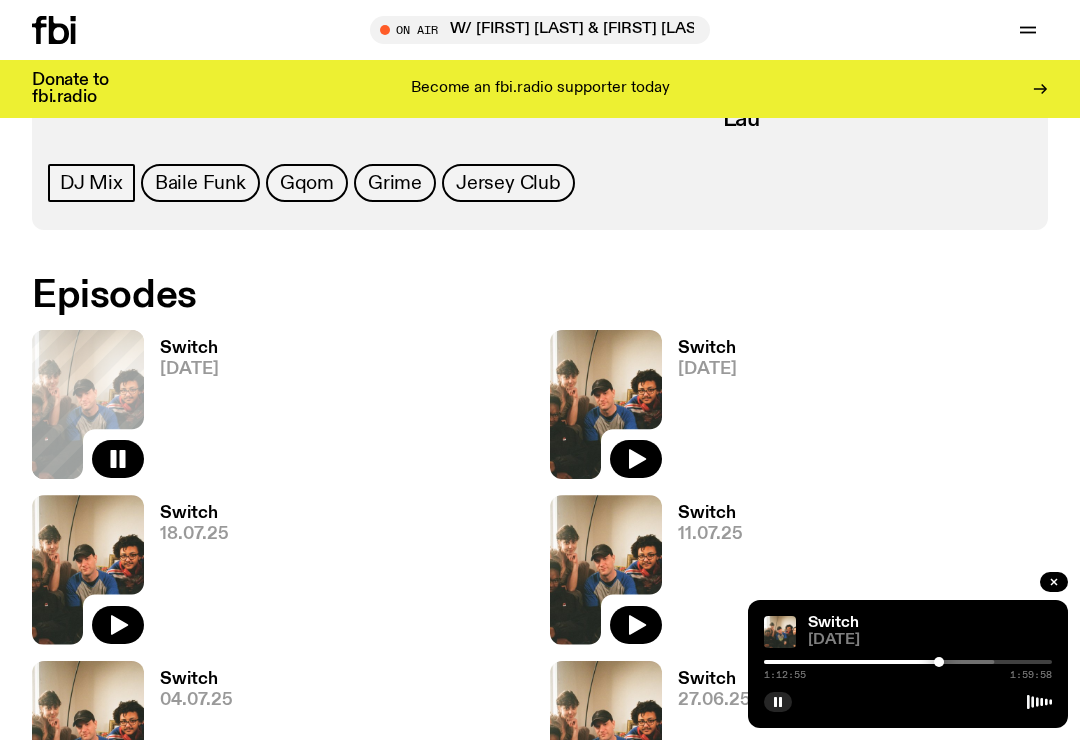 click at bounding box center (850, 662) 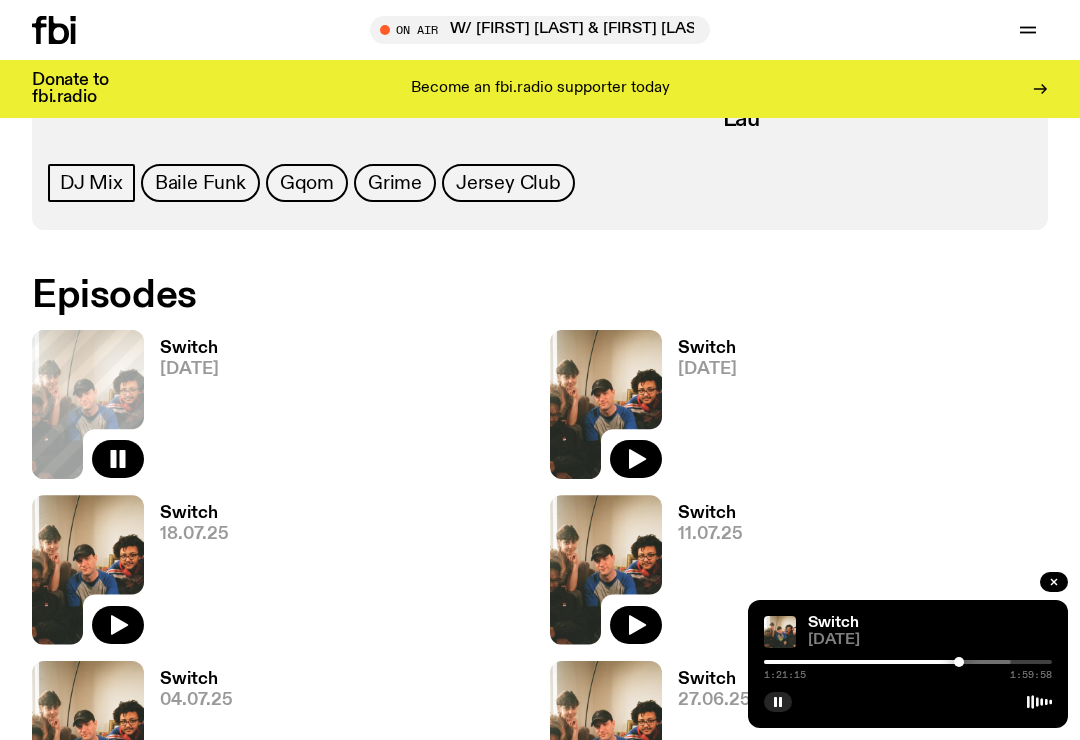 click at bounding box center (867, 662) 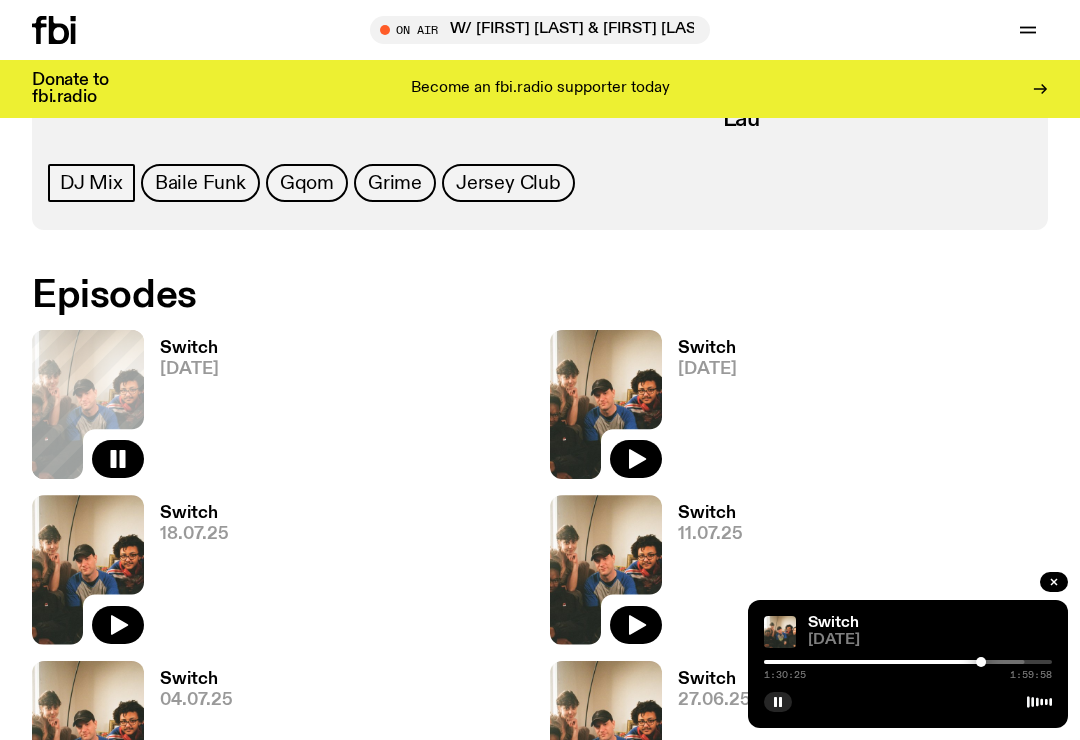 click at bounding box center [881, 662] 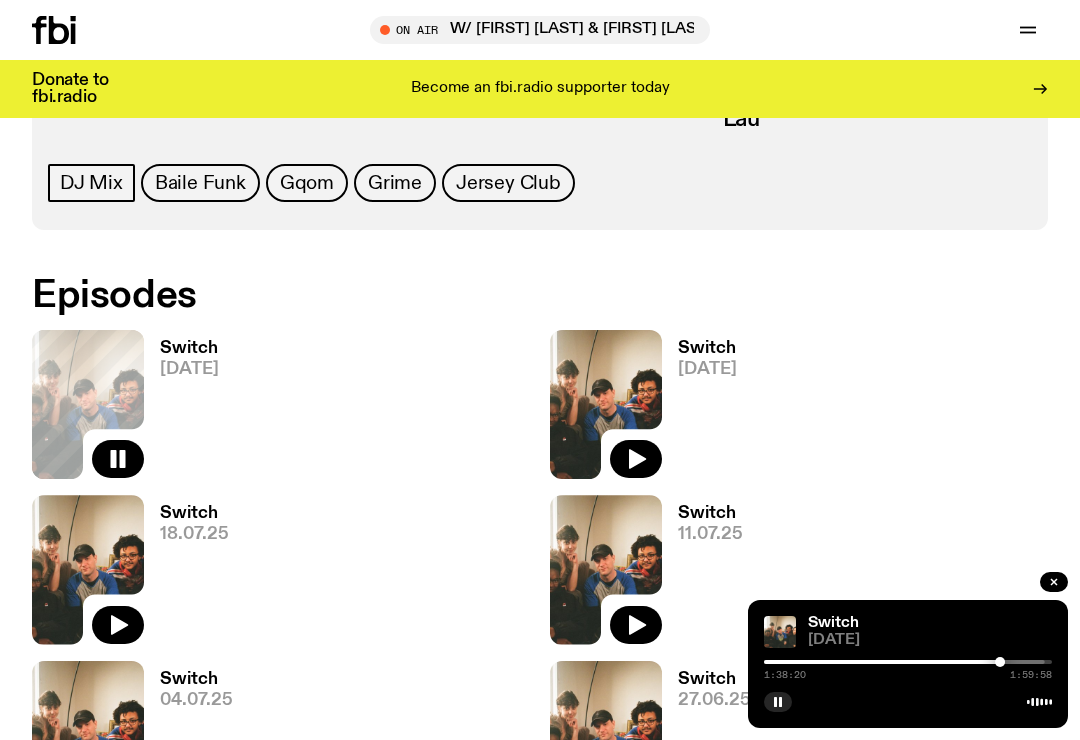 click 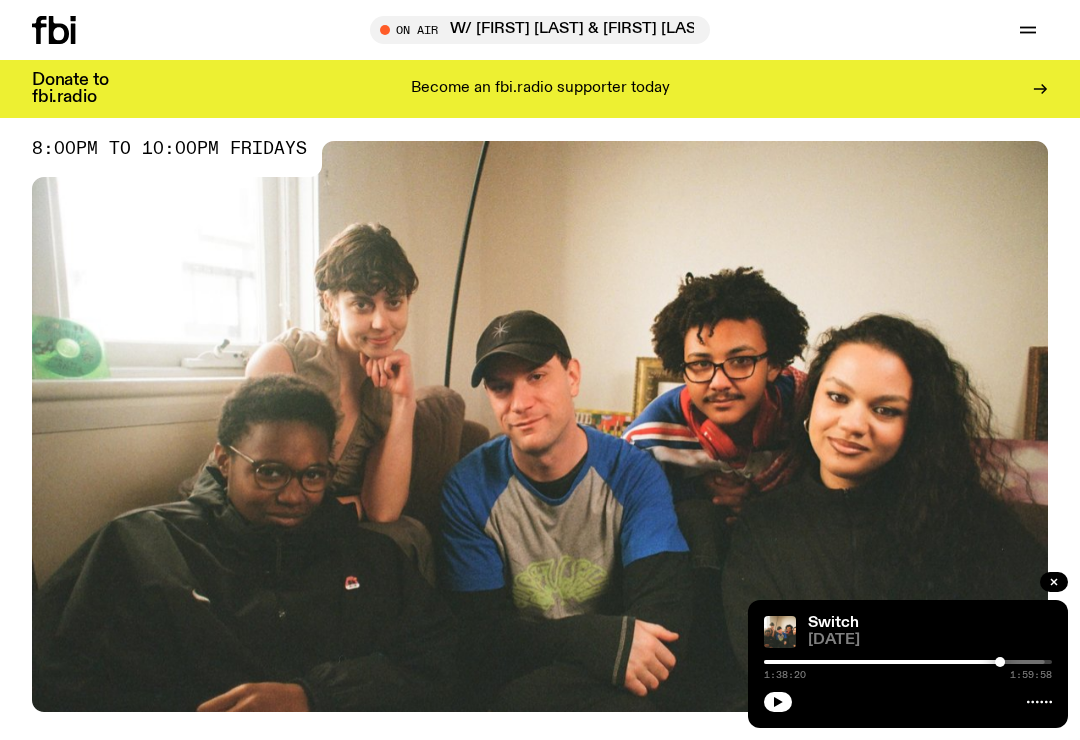 scroll, scrollTop: 0, scrollLeft: 0, axis: both 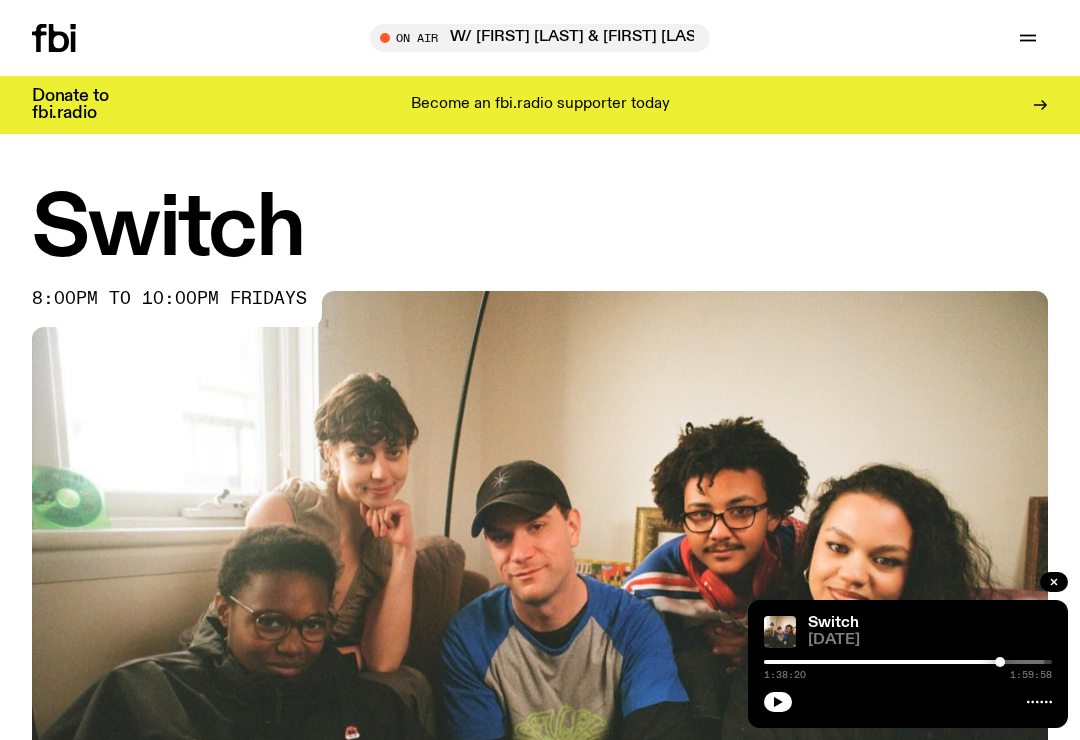 click 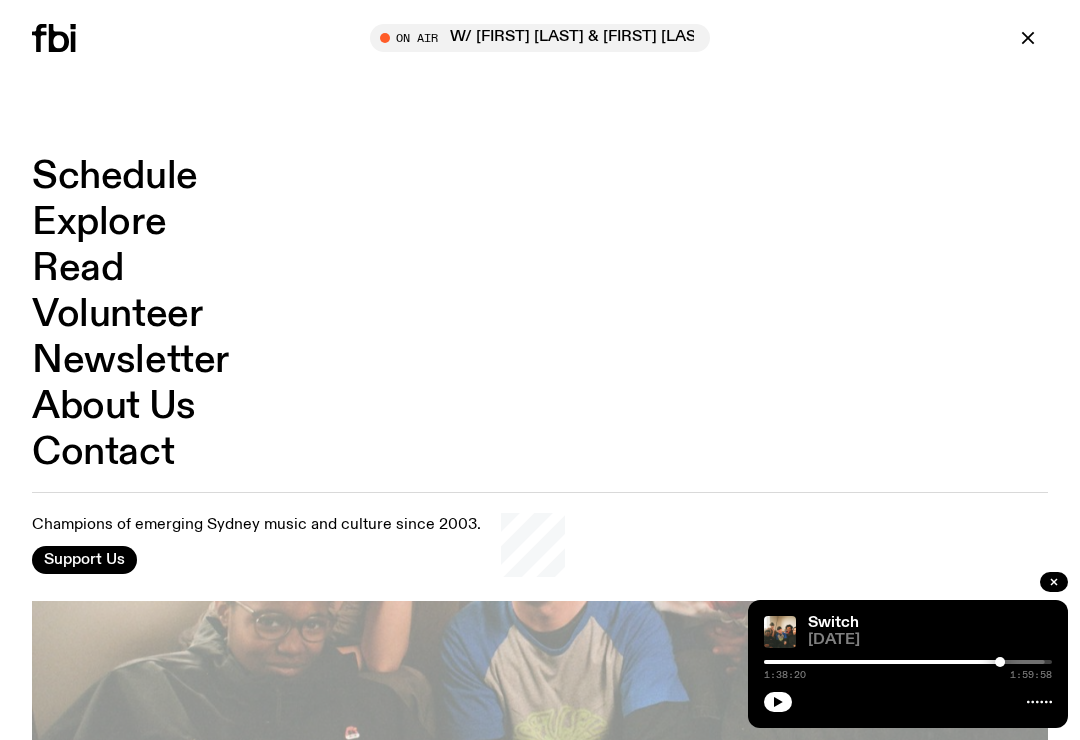 click on "Schedule" at bounding box center (115, 177) 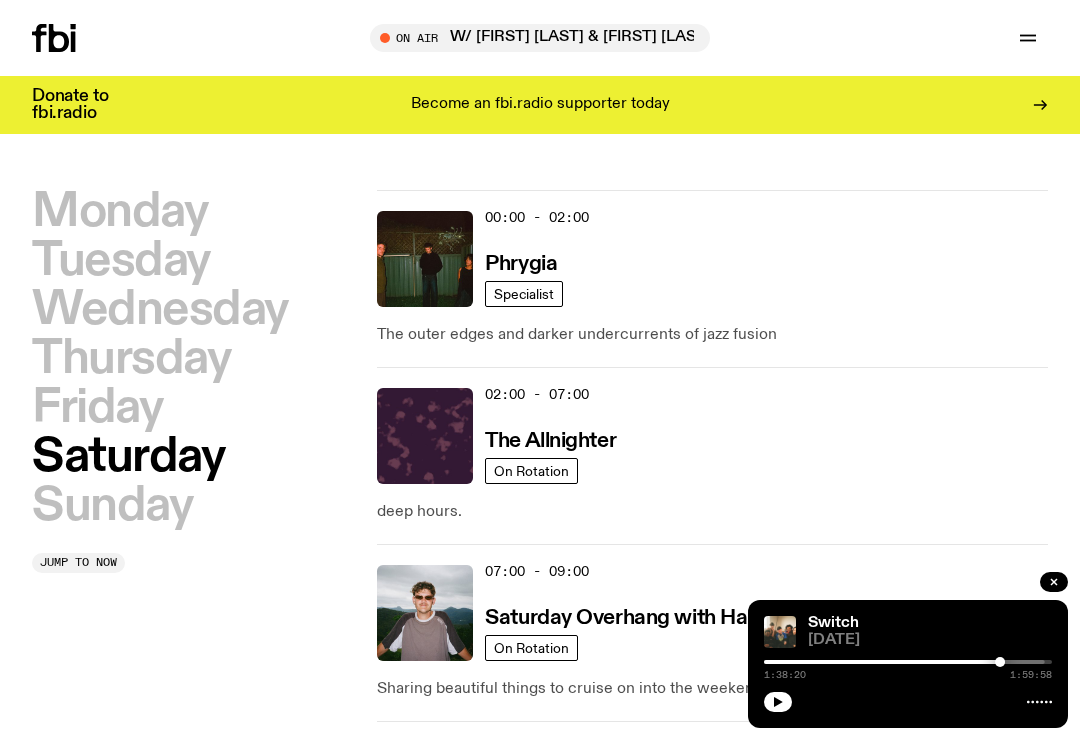 click on "Friday" at bounding box center [97, 408] 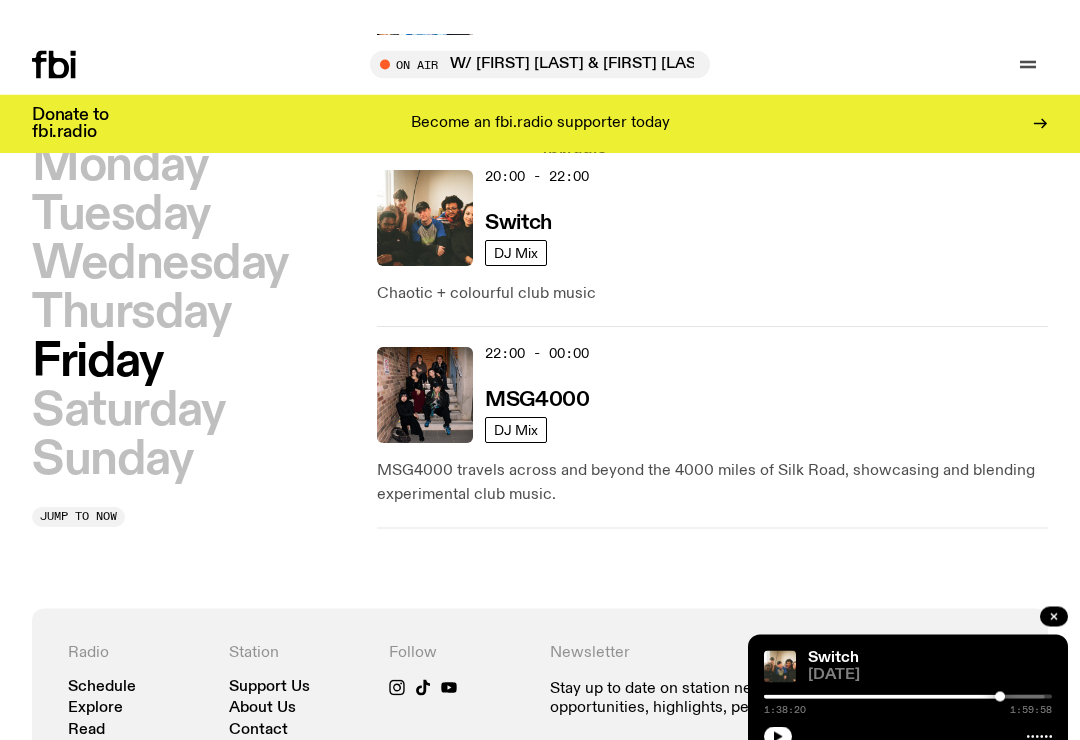 scroll, scrollTop: 1315, scrollLeft: 0, axis: vertical 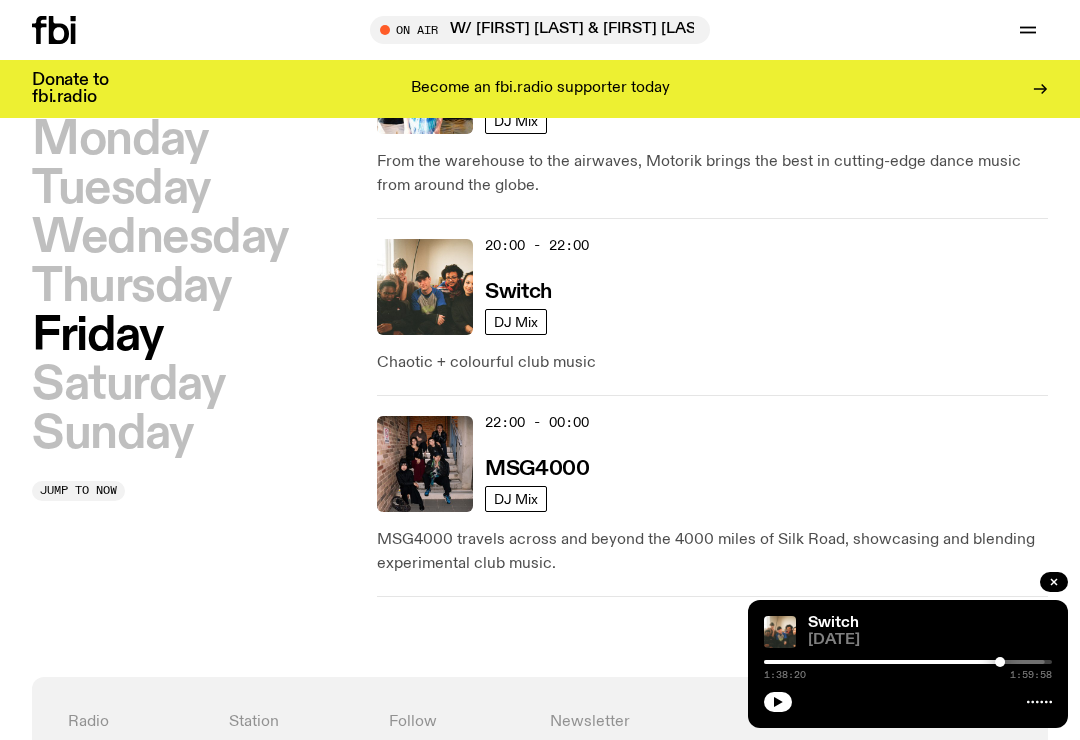 click 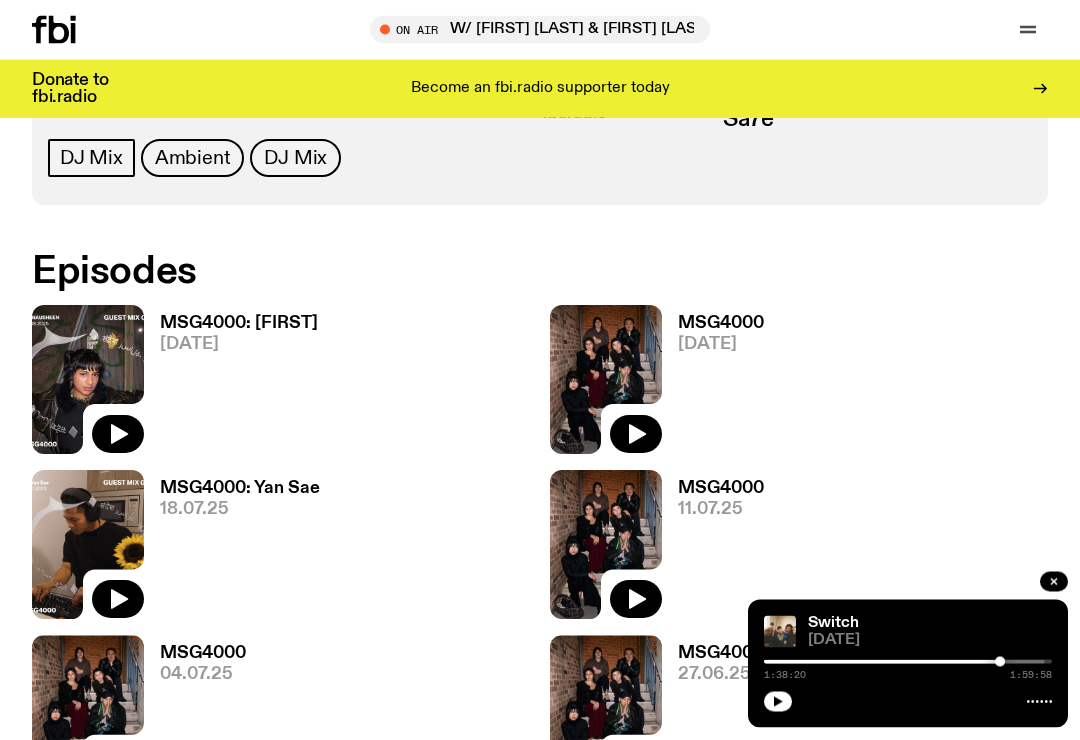 scroll, scrollTop: 938, scrollLeft: 0, axis: vertical 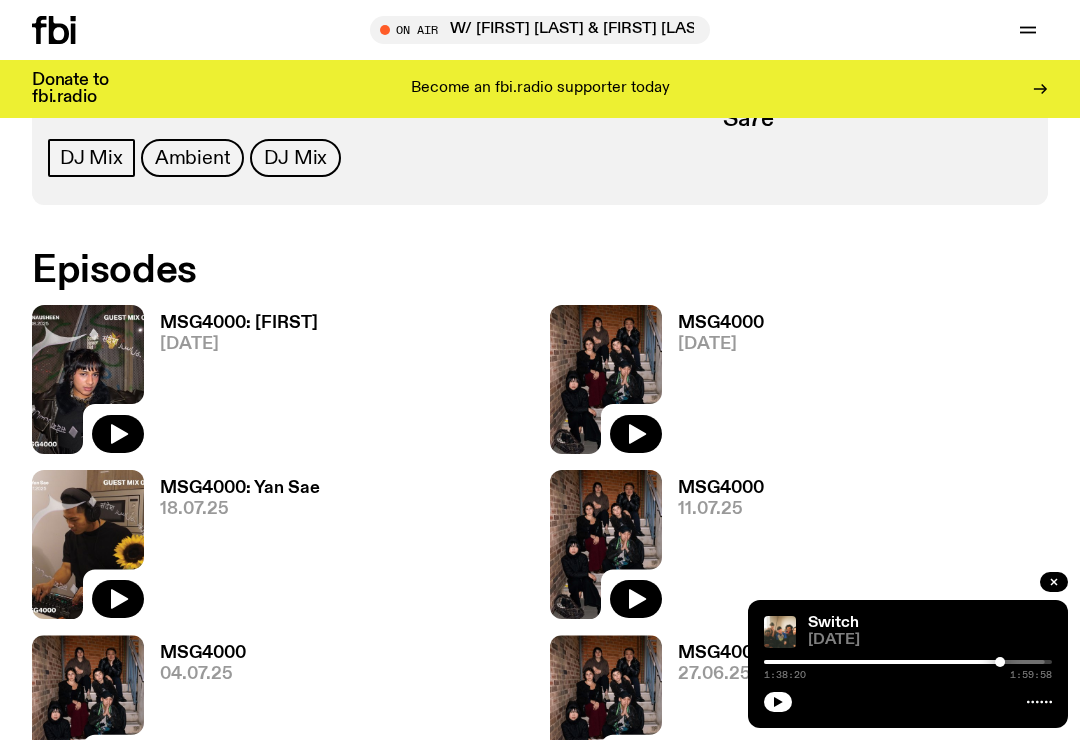click 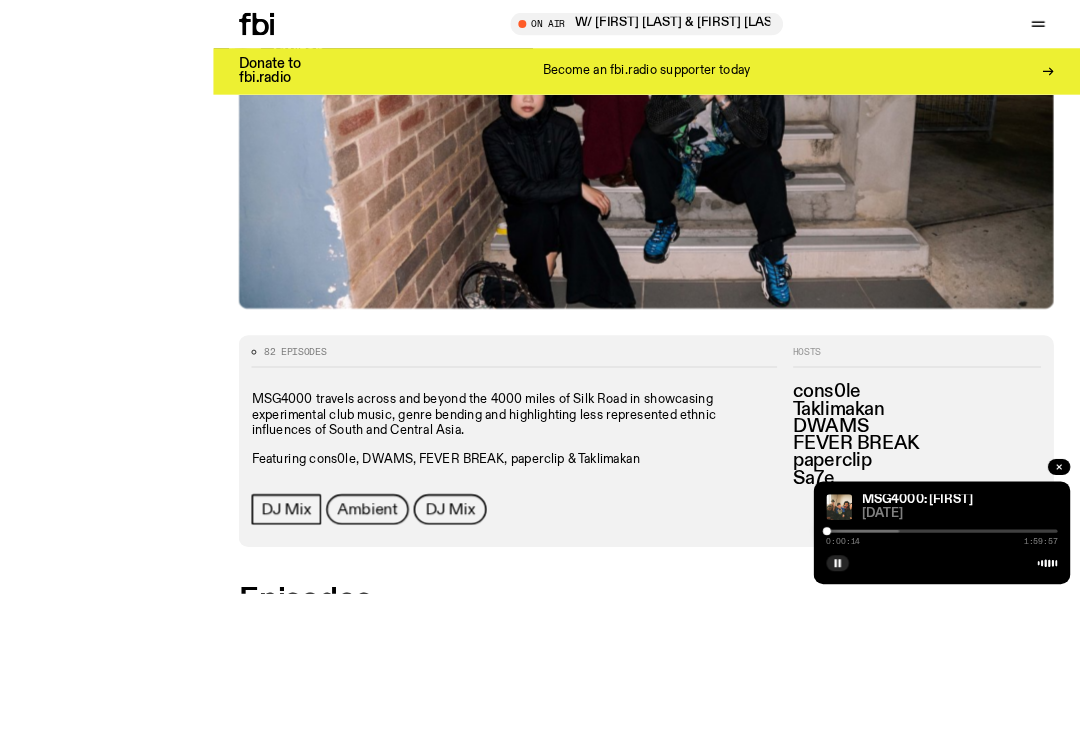 scroll, scrollTop: 695, scrollLeft: 0, axis: vertical 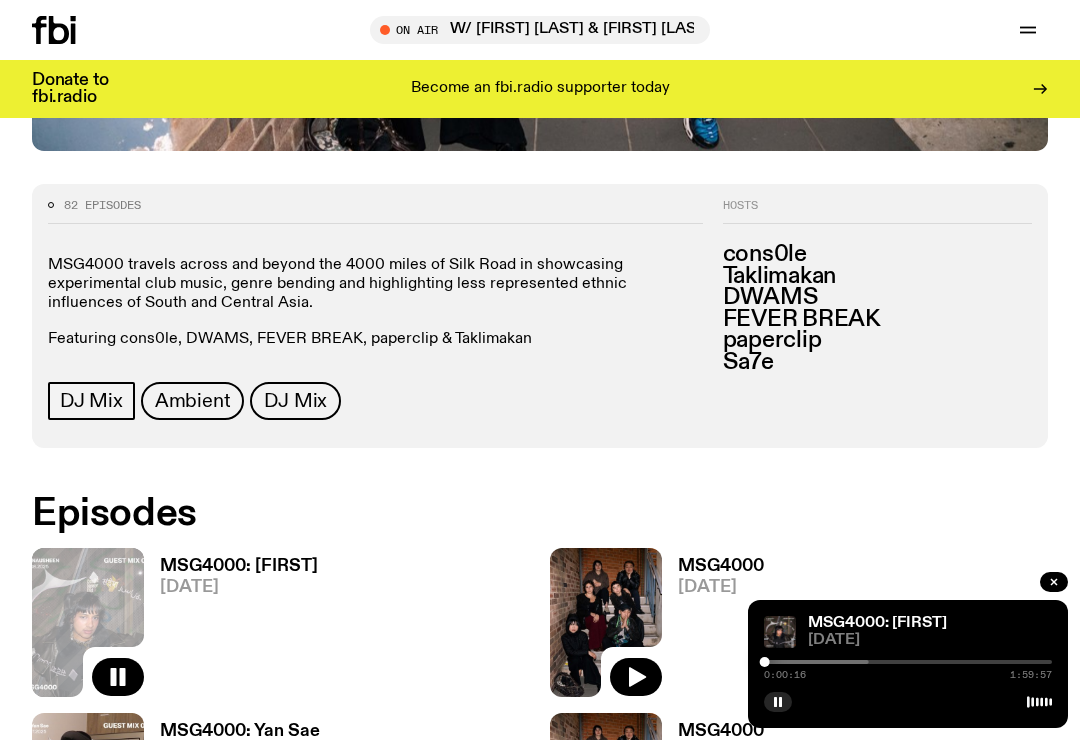 click at bounding box center [725, 662] 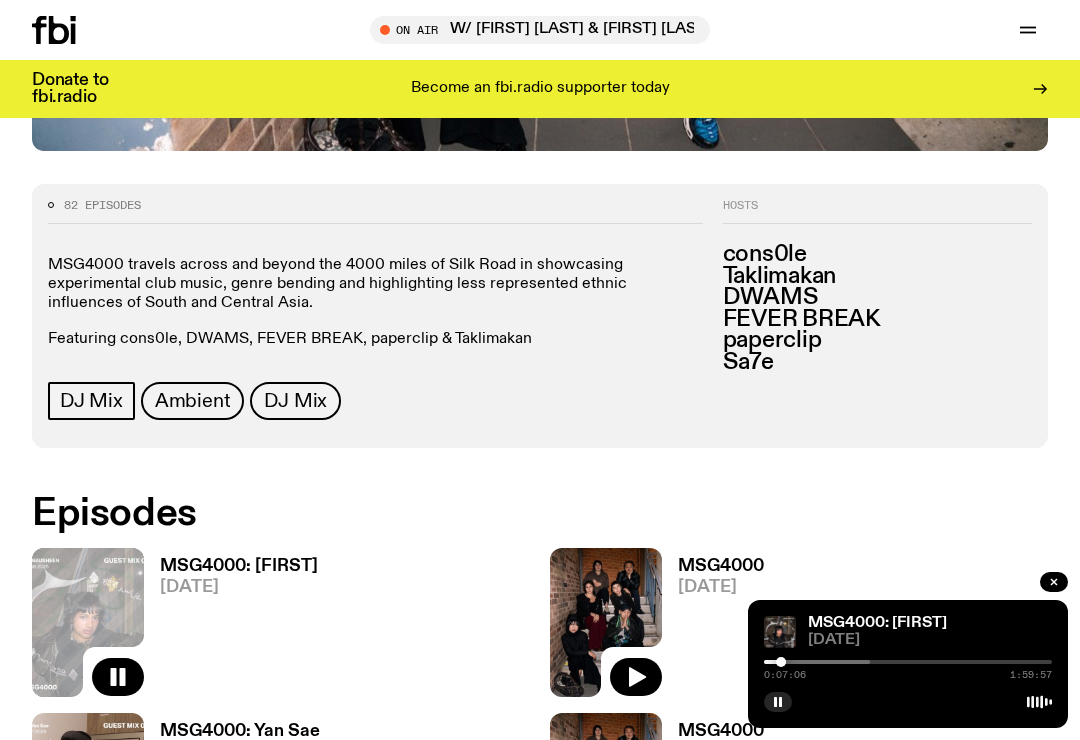 click at bounding box center [726, 662] 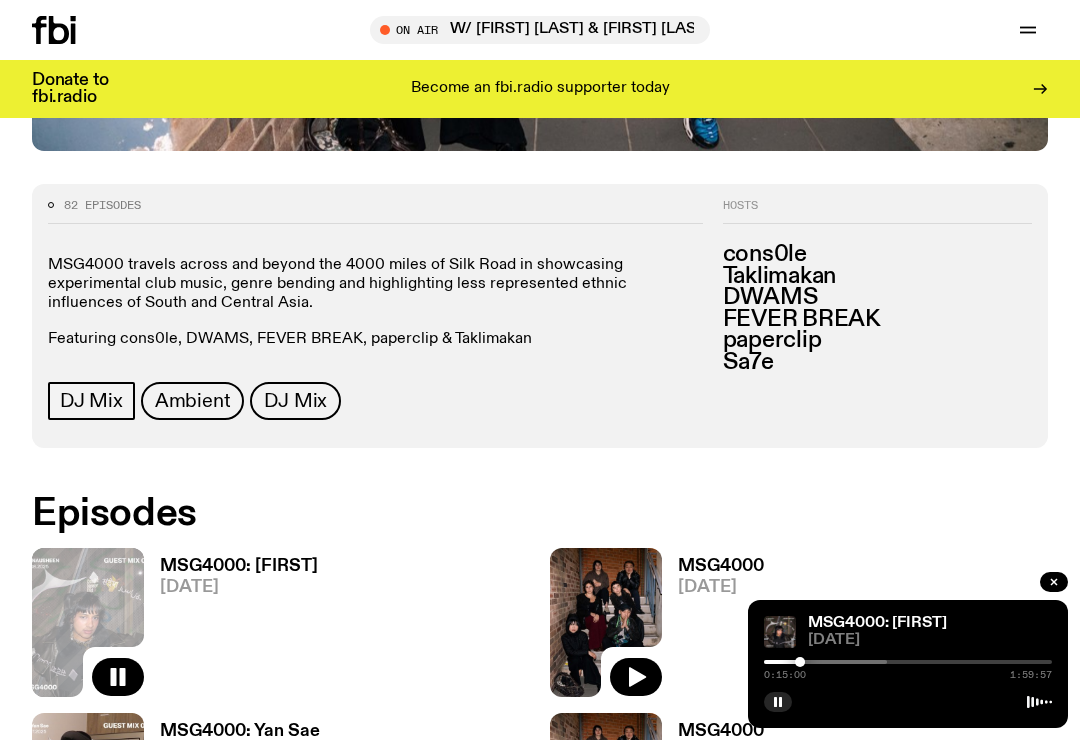 click at bounding box center (743, 662) 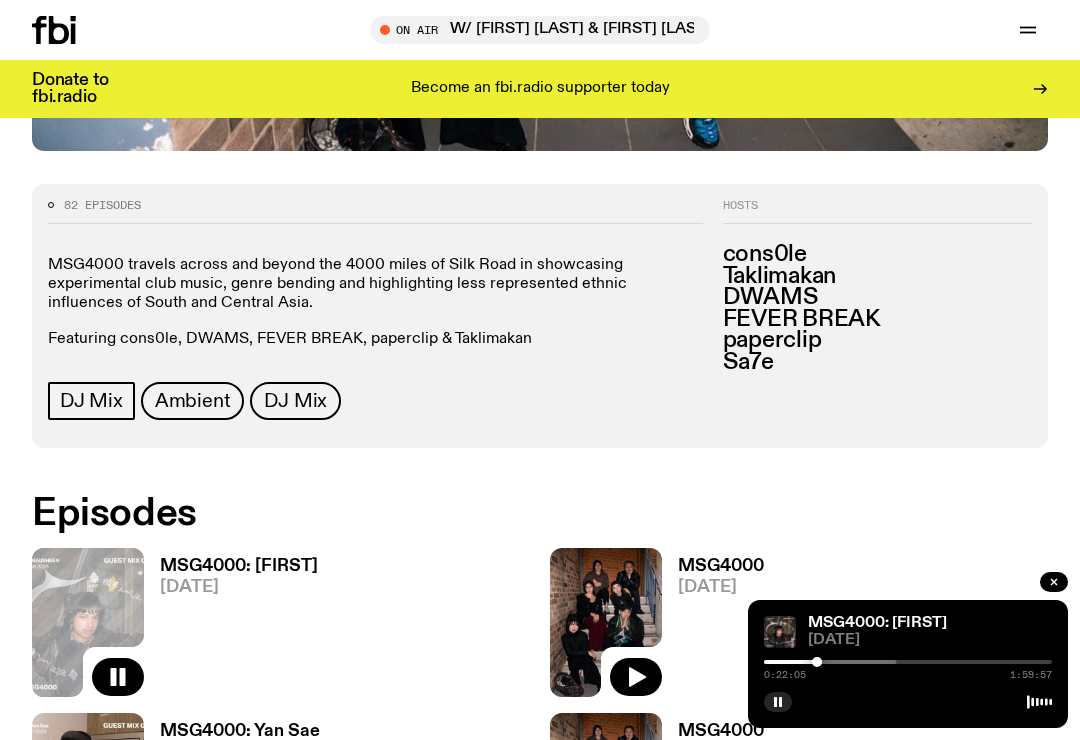 click at bounding box center (753, 662) 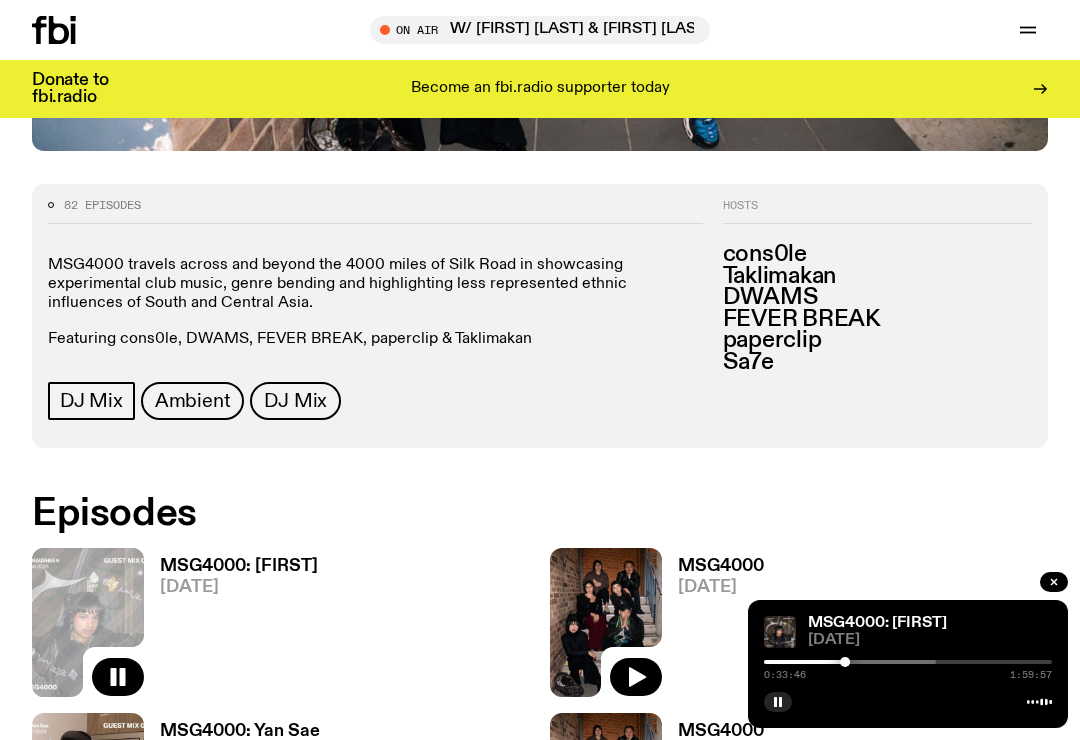 click at bounding box center (792, 662) 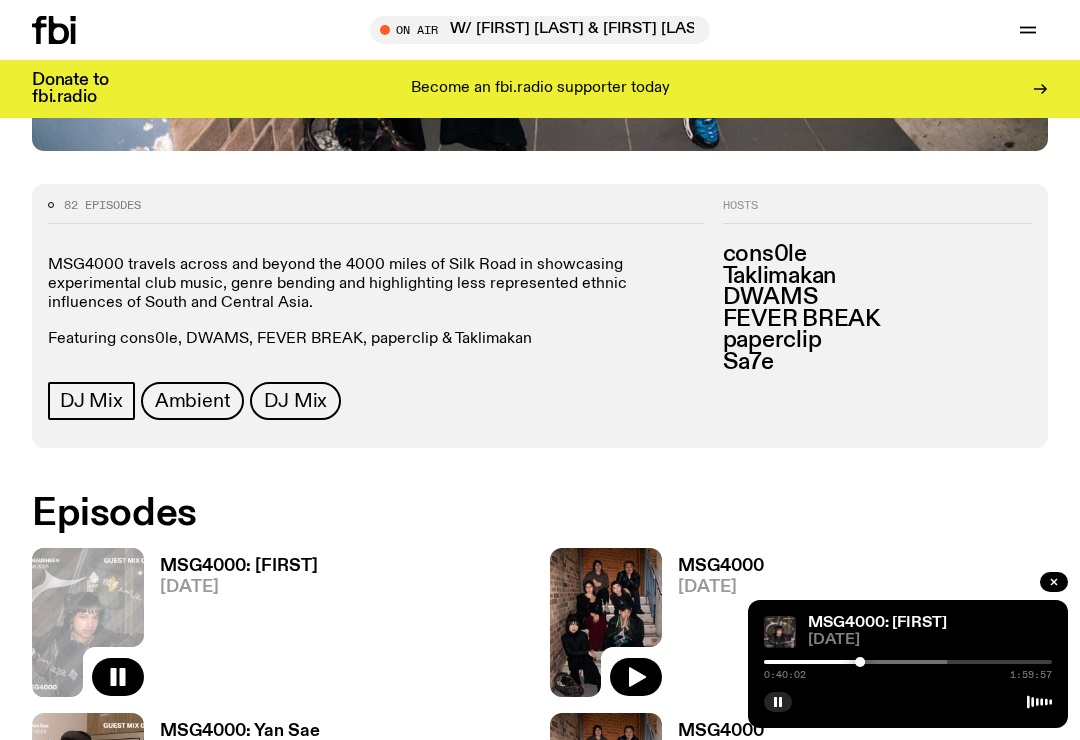 click at bounding box center [804, 662] 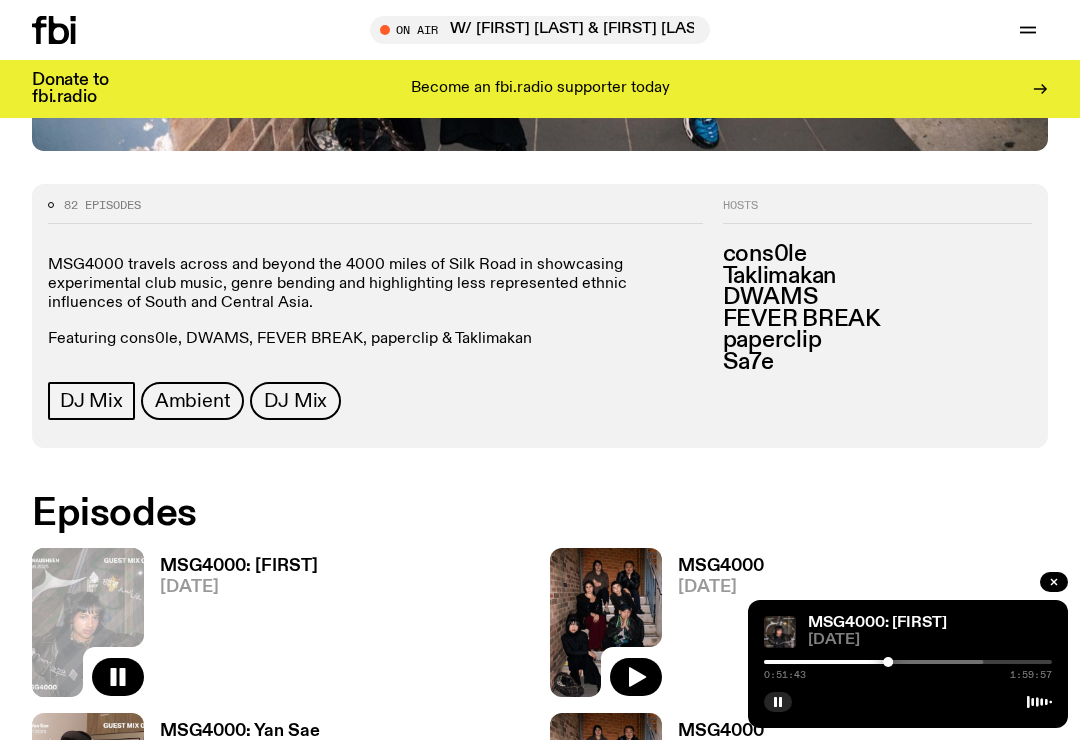 click at bounding box center (839, 662) 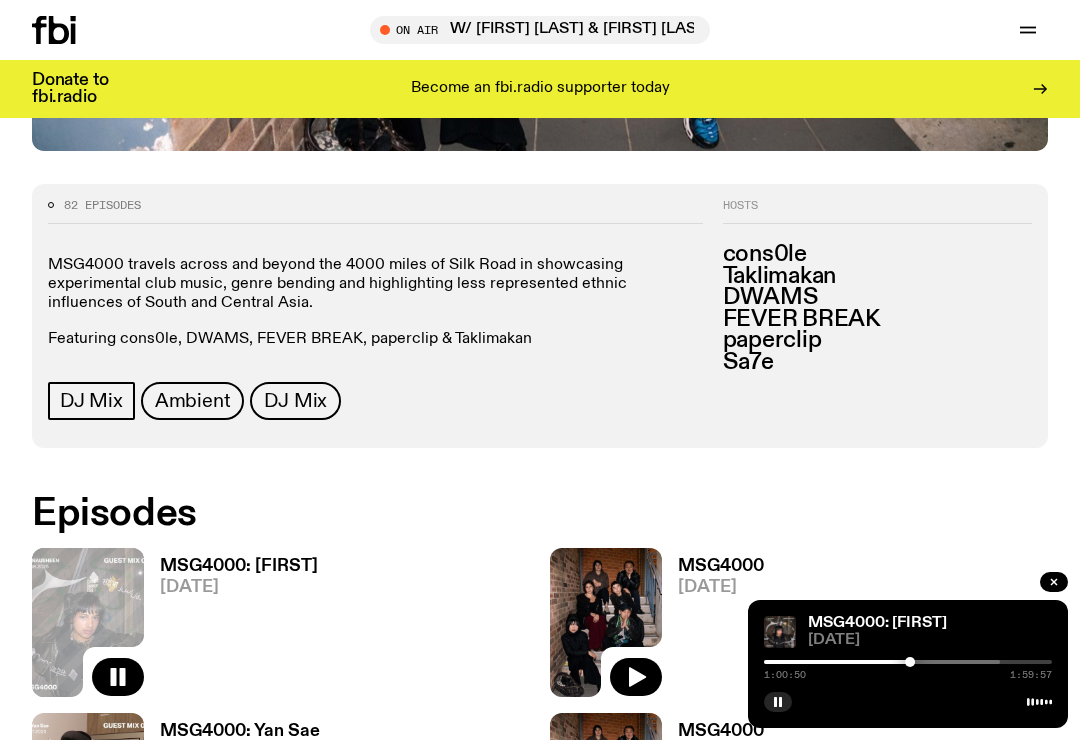 click at bounding box center [856, 662] 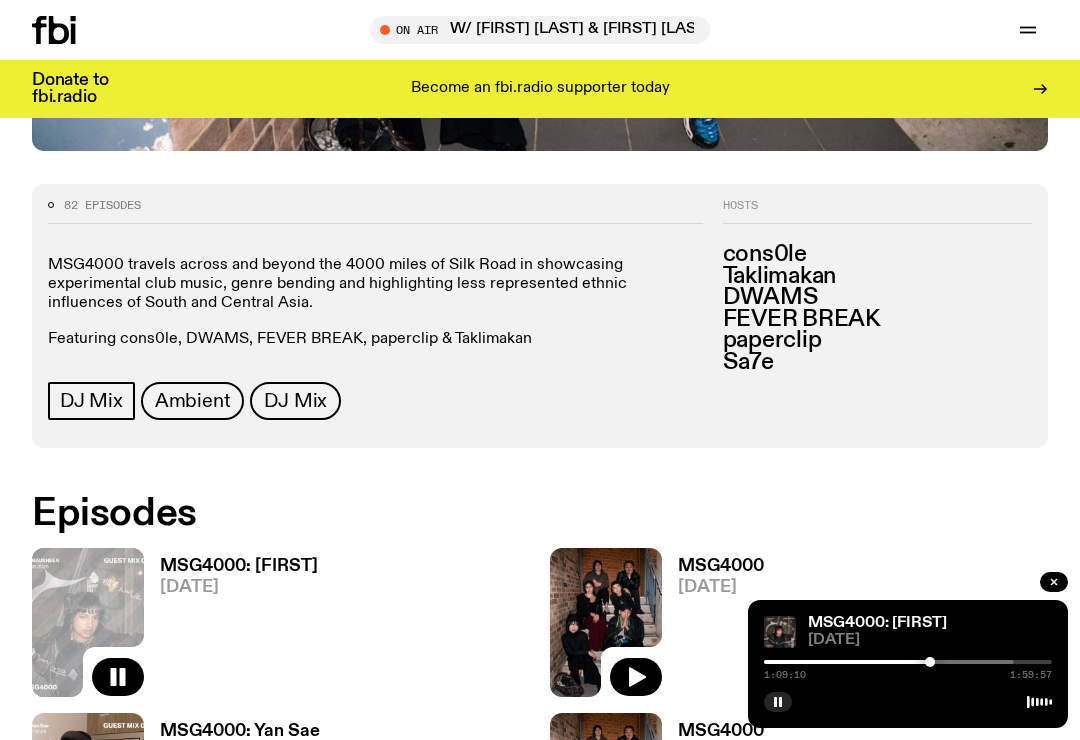 click at bounding box center [870, 662] 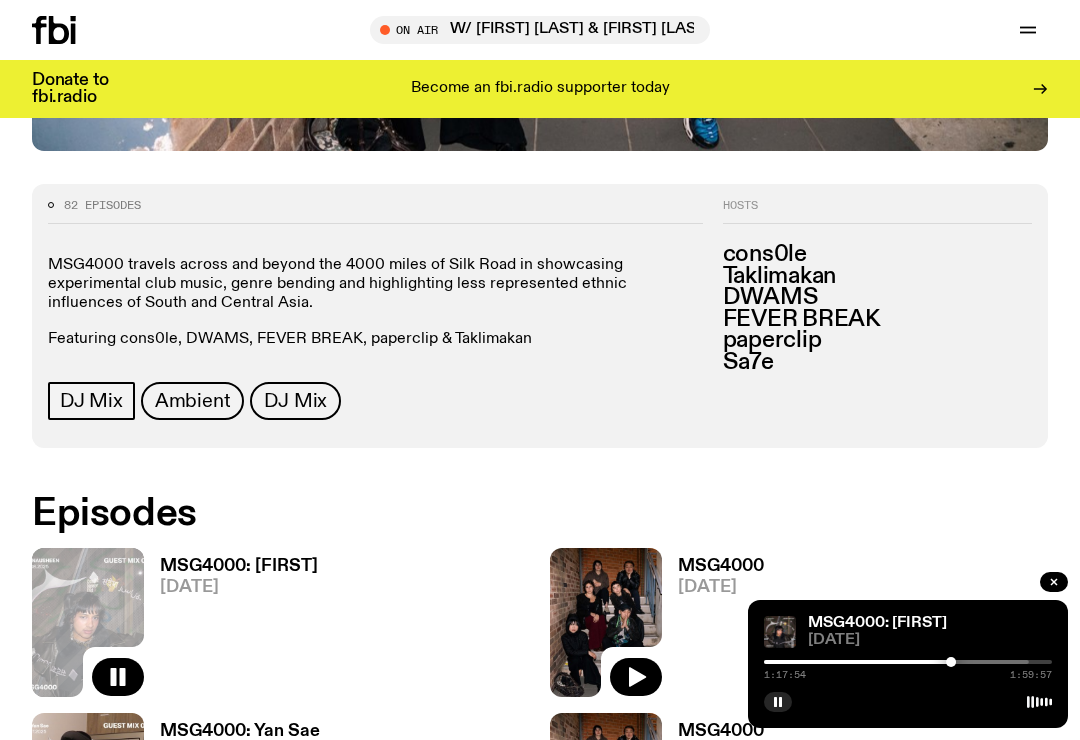 click at bounding box center (885, 662) 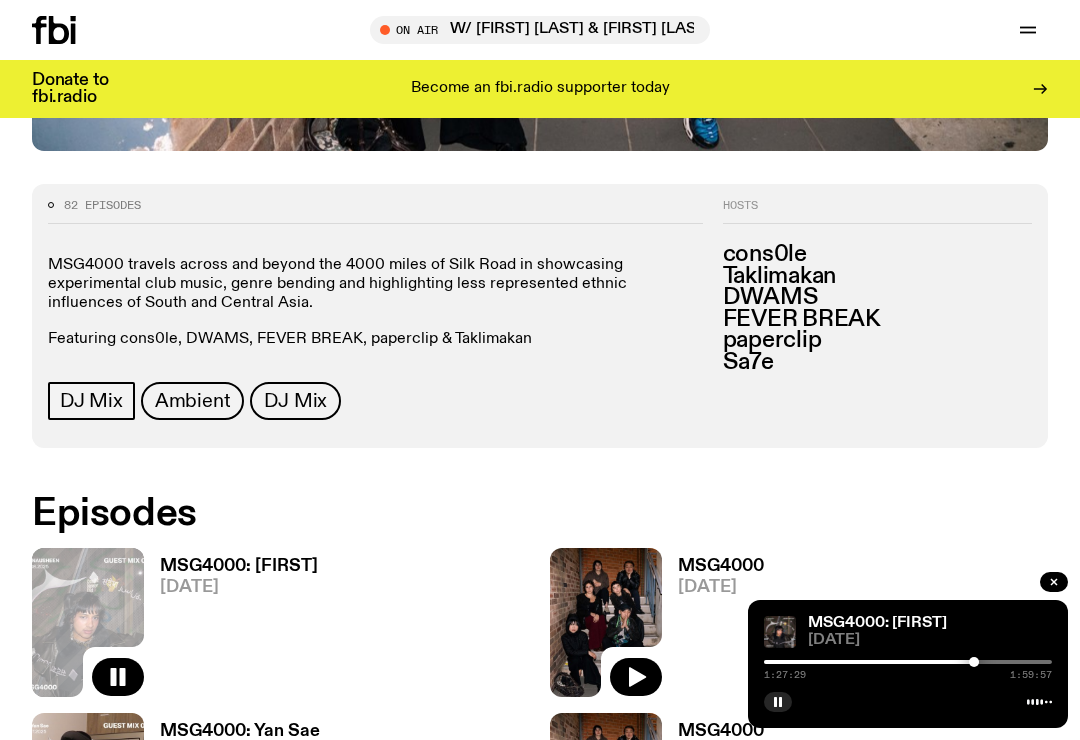 click at bounding box center (908, 662) 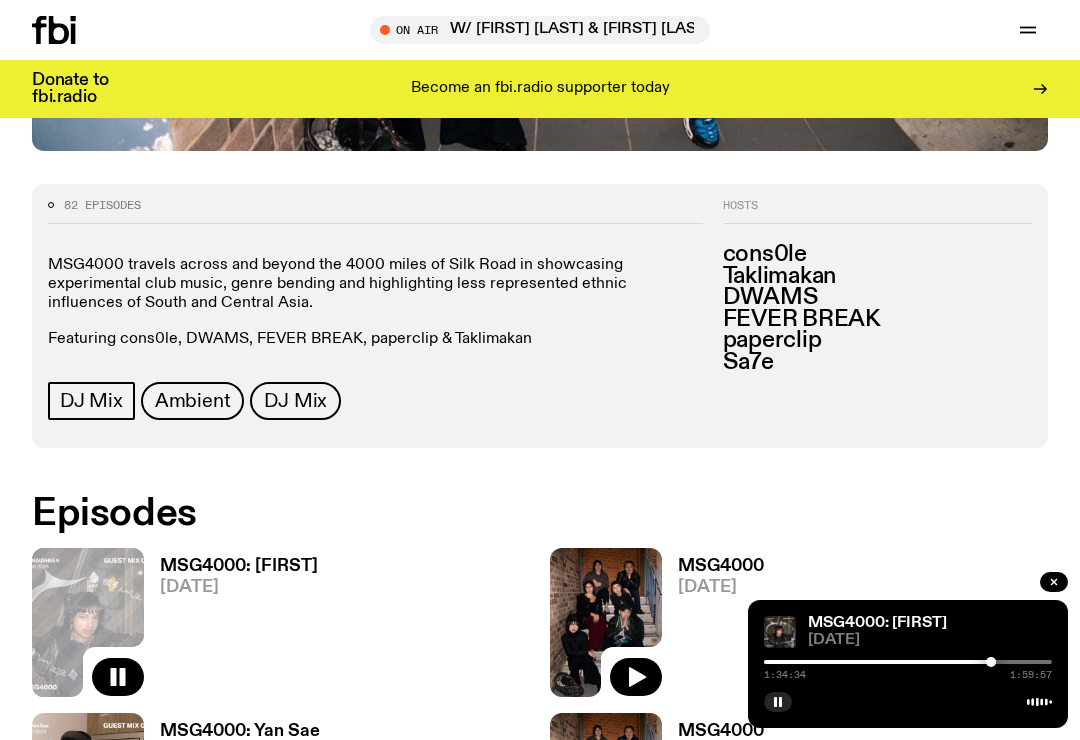 click at bounding box center (908, 662) 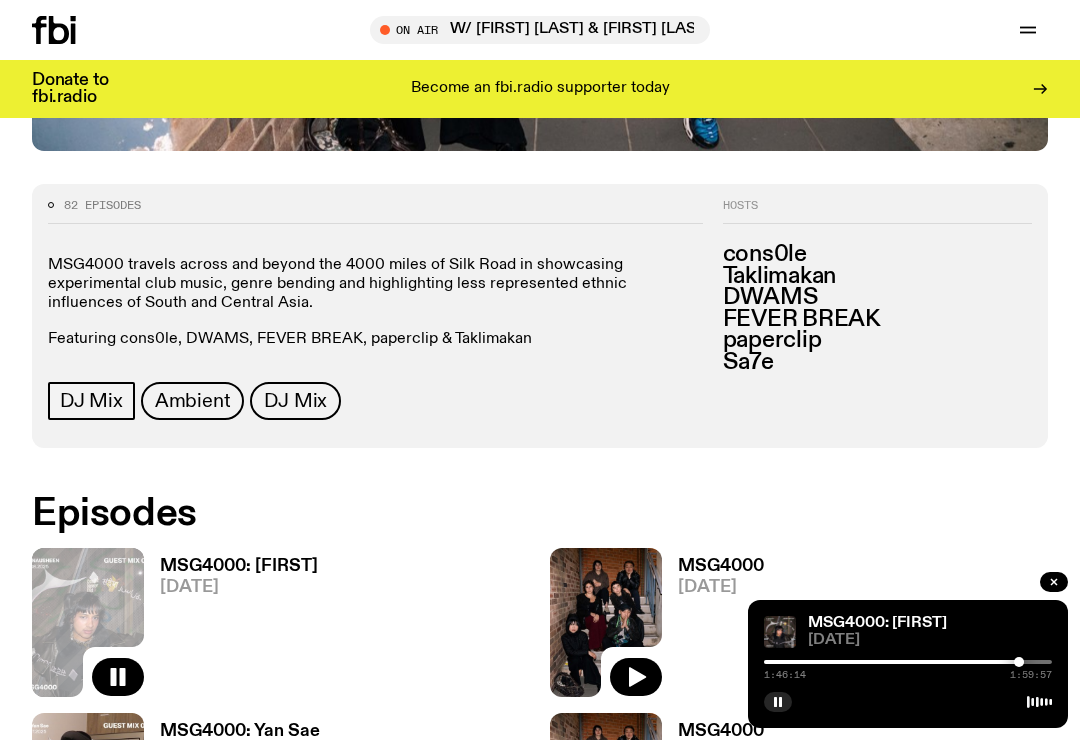 click 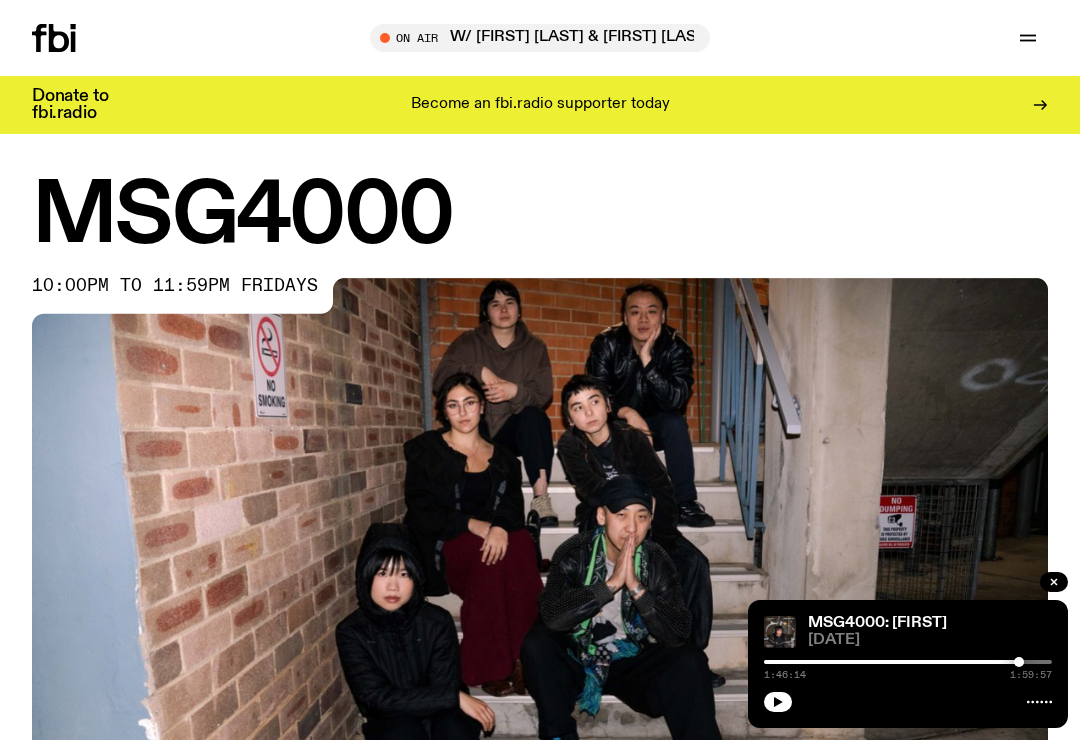 scroll, scrollTop: 0, scrollLeft: 0, axis: both 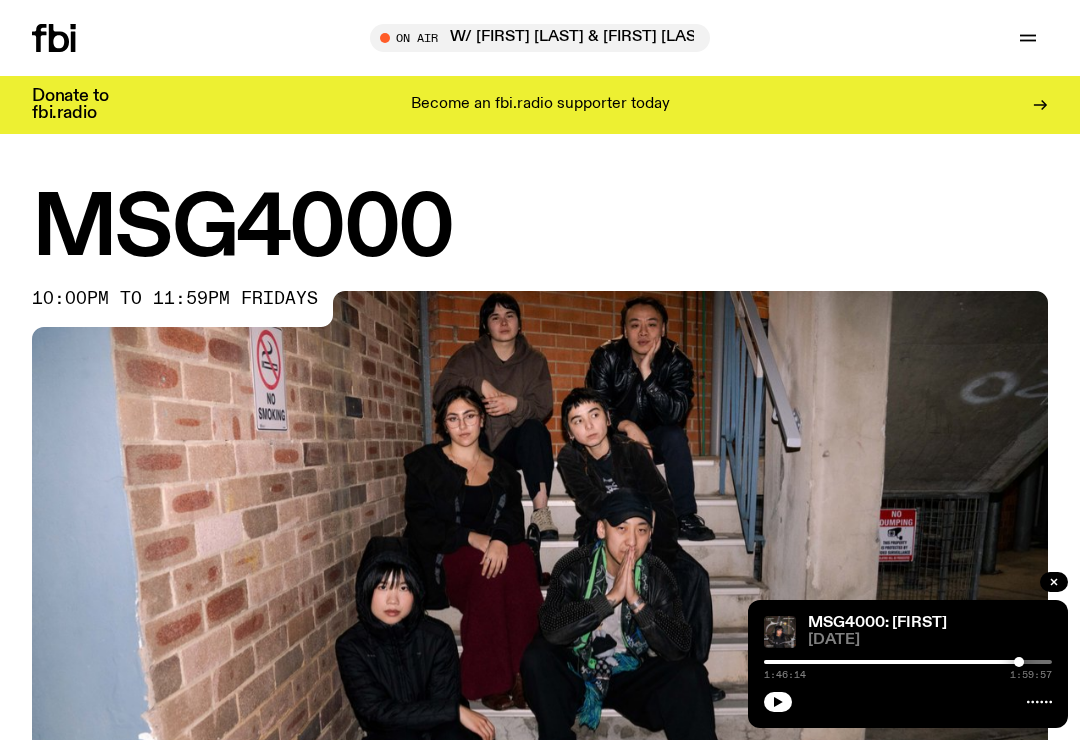 click at bounding box center (1028, 38) 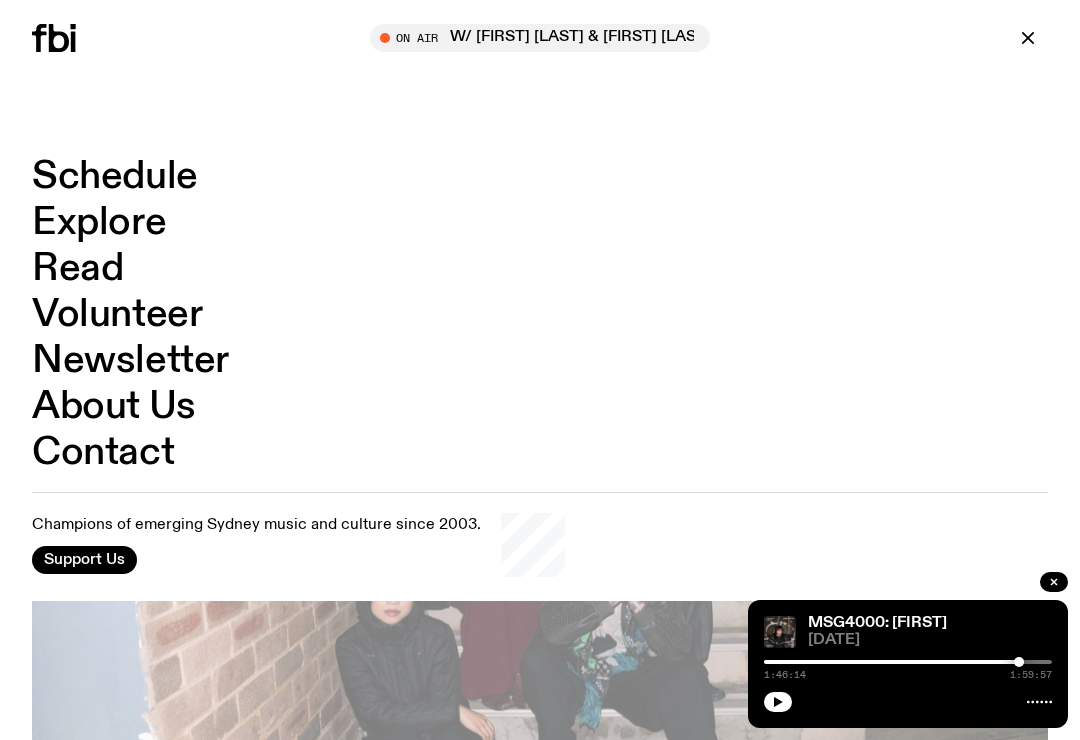 click on "Schedule" at bounding box center (115, 177) 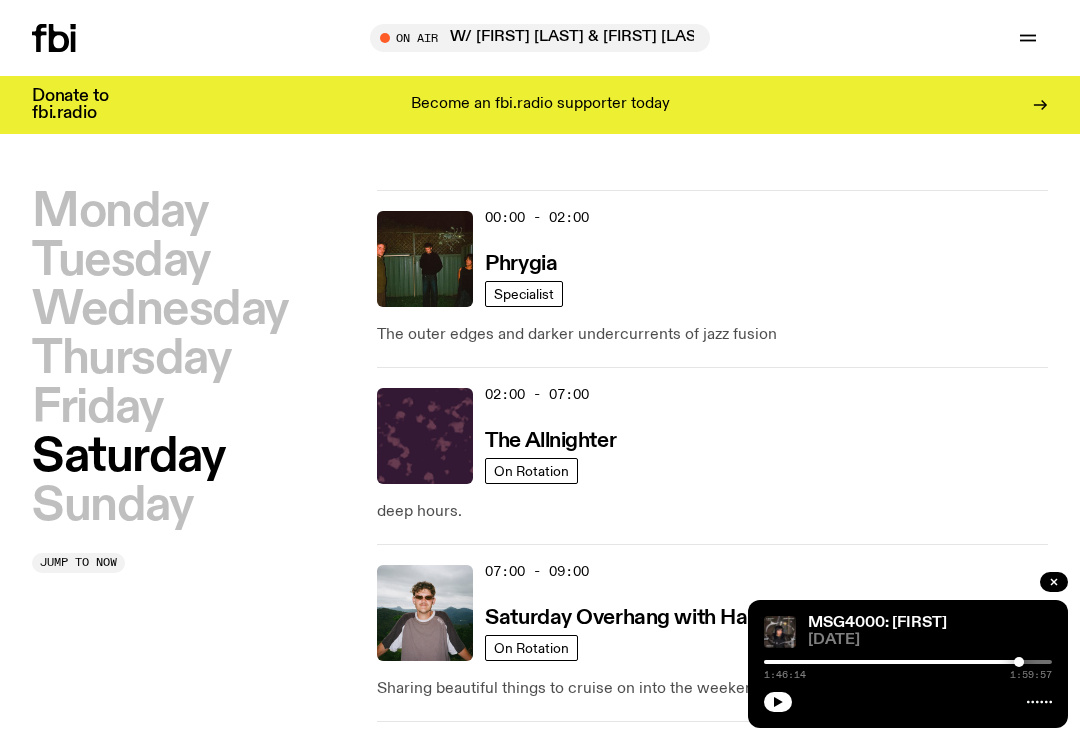 click on "Saturday" at bounding box center (128, 457) 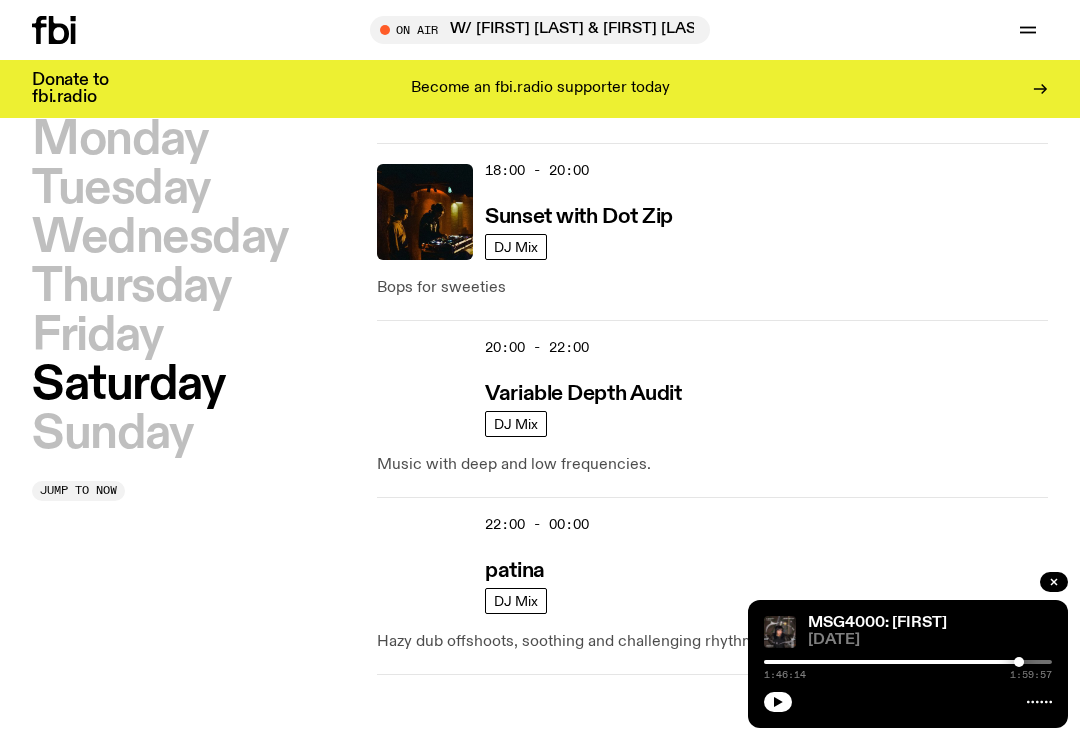 scroll, scrollTop: 1630, scrollLeft: 0, axis: vertical 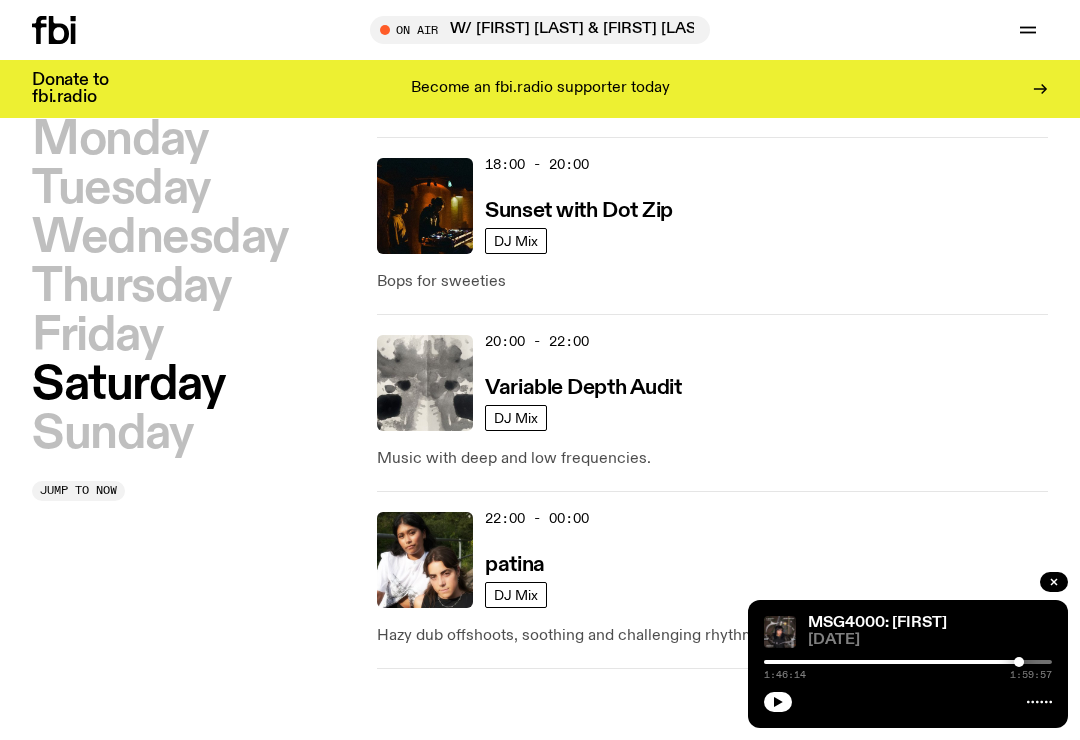 click on "Sunset with Dot Zip" at bounding box center (579, 211) 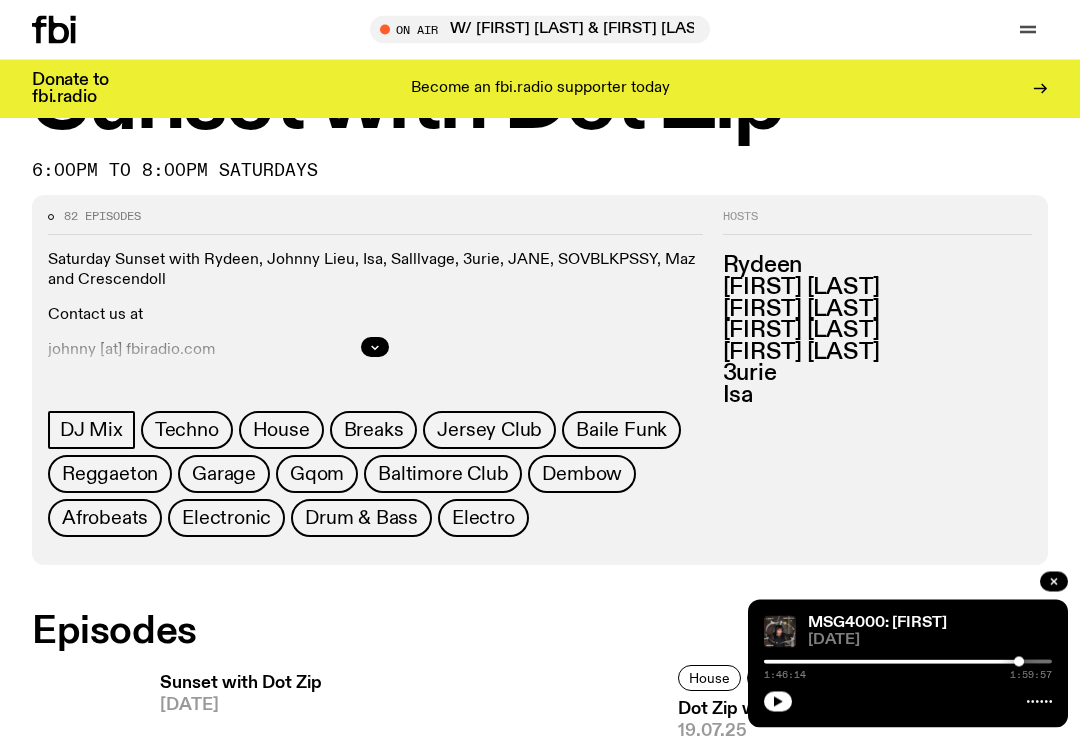 scroll, scrollTop: 0, scrollLeft: 0, axis: both 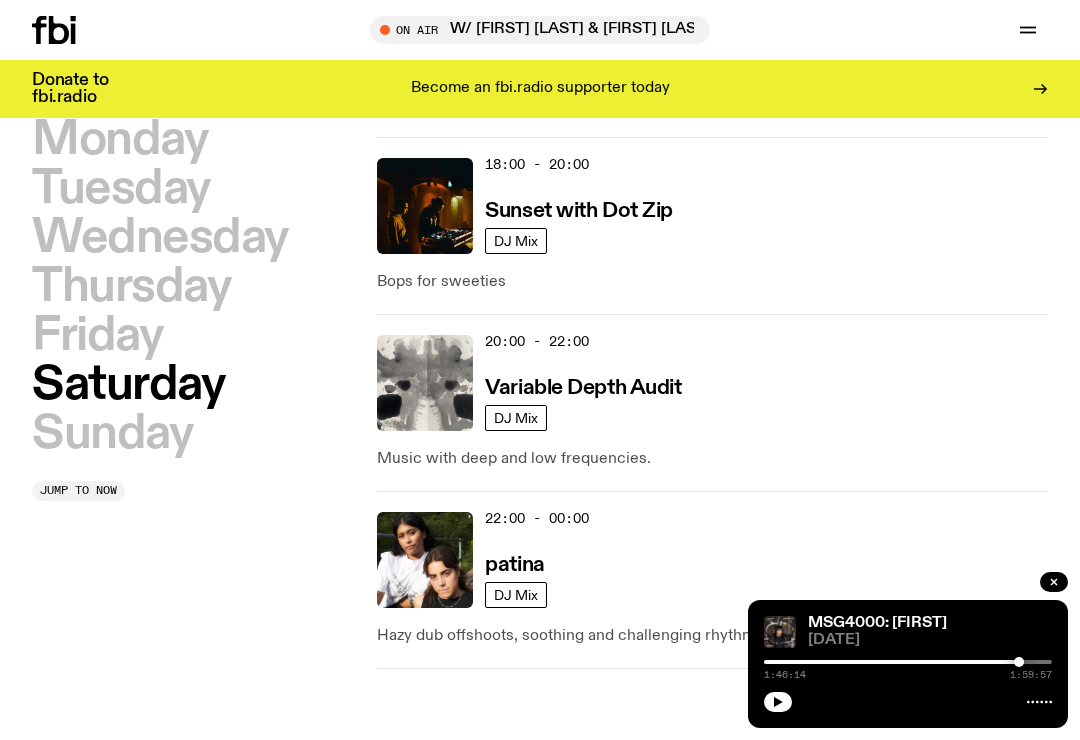 click on "Saturday" at bounding box center (128, 385) 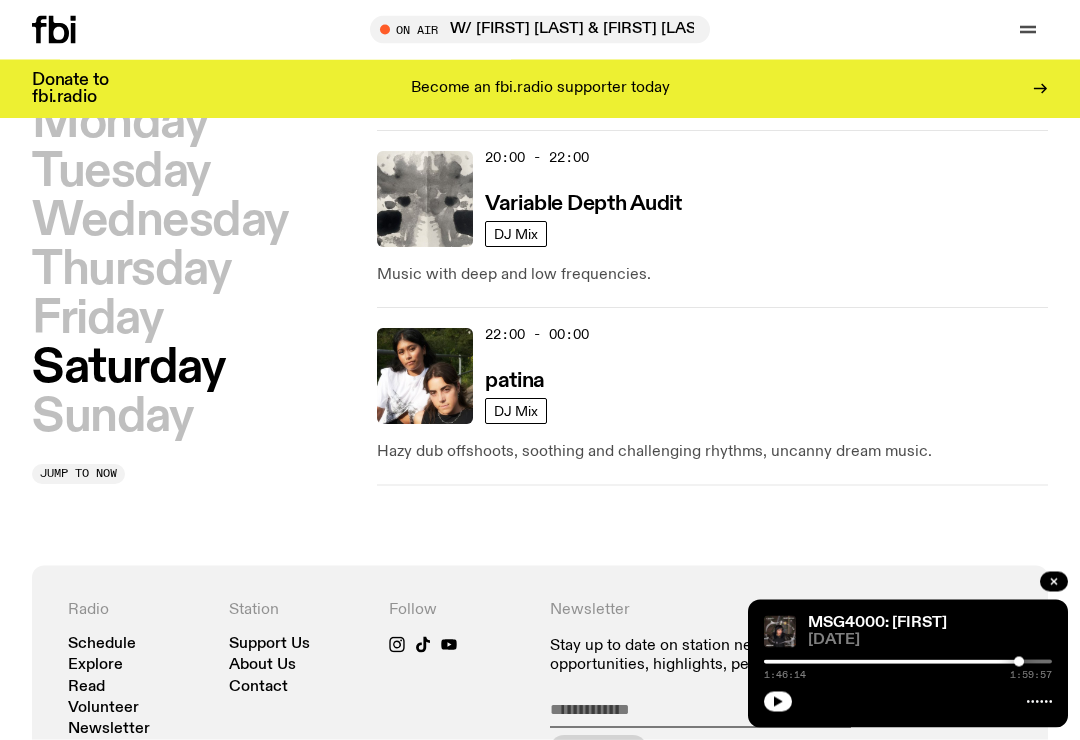 scroll, scrollTop: 1816, scrollLeft: 0, axis: vertical 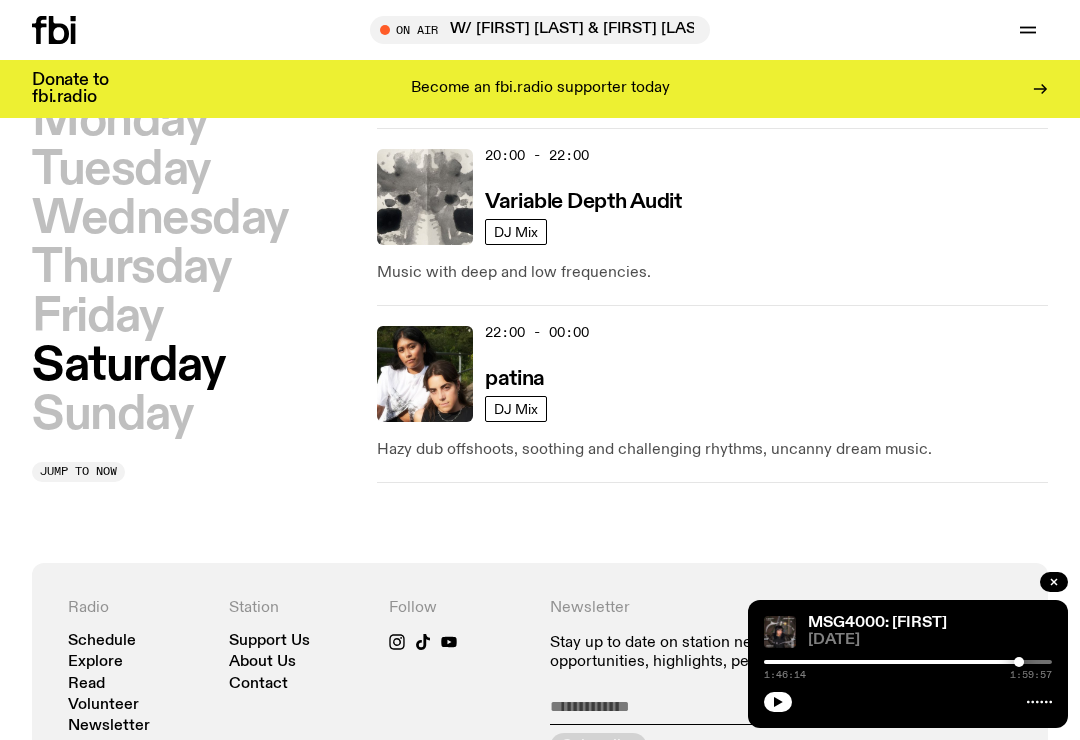 click 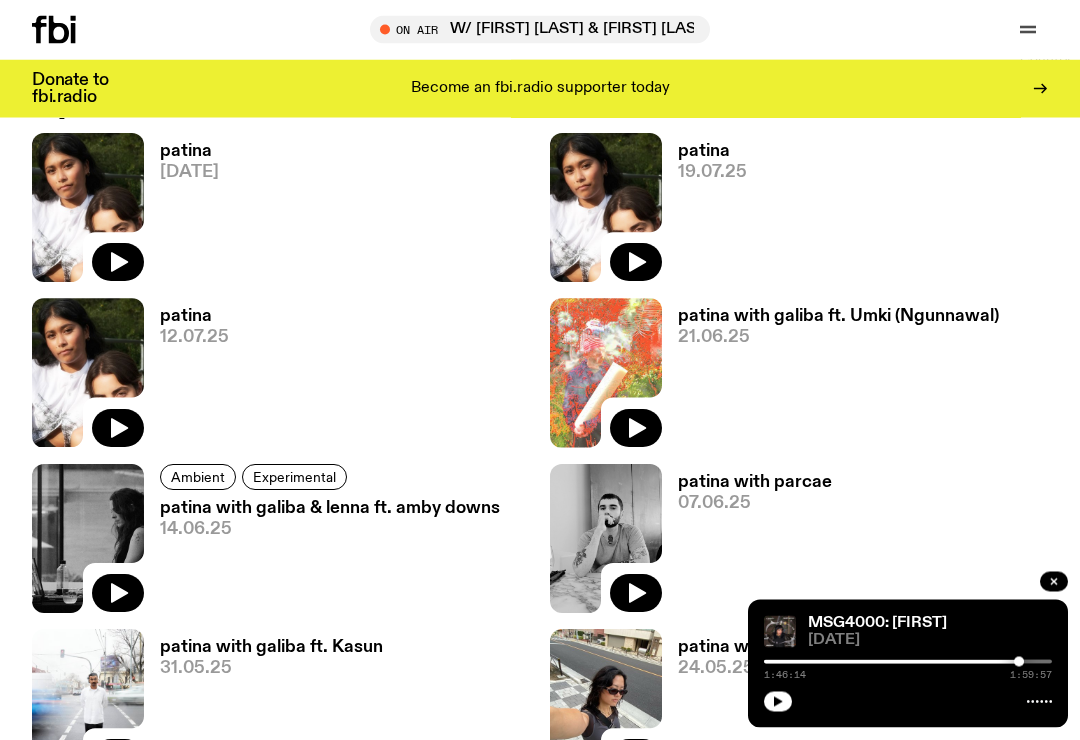 scroll, scrollTop: 1186, scrollLeft: 0, axis: vertical 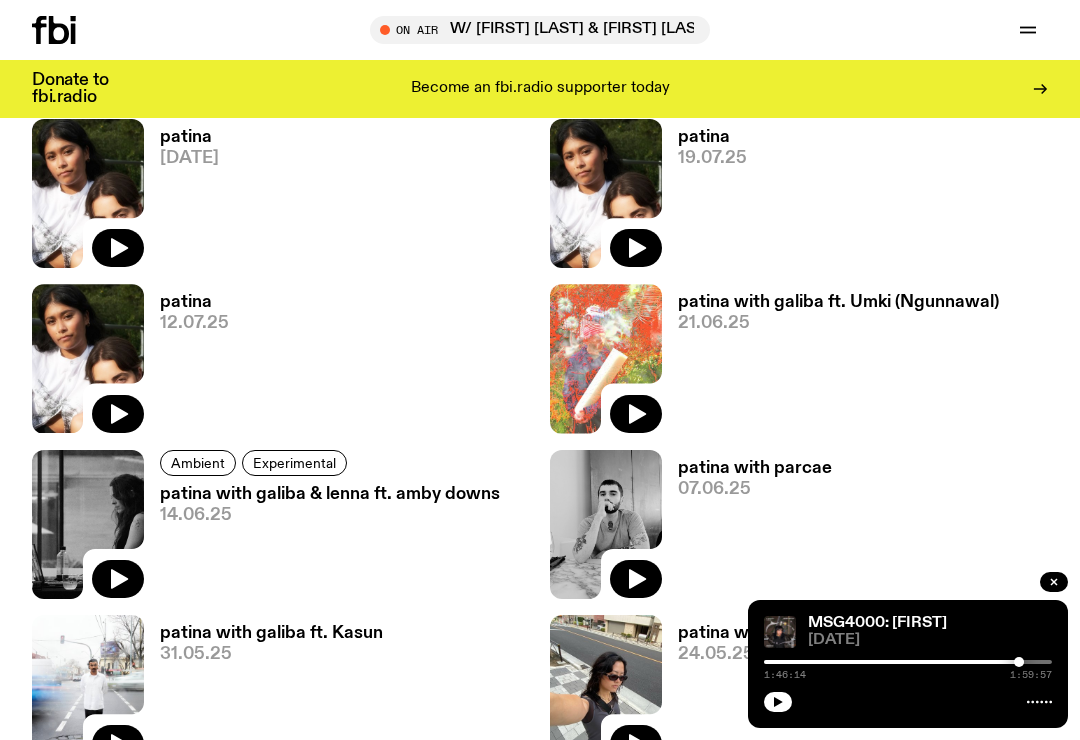 click 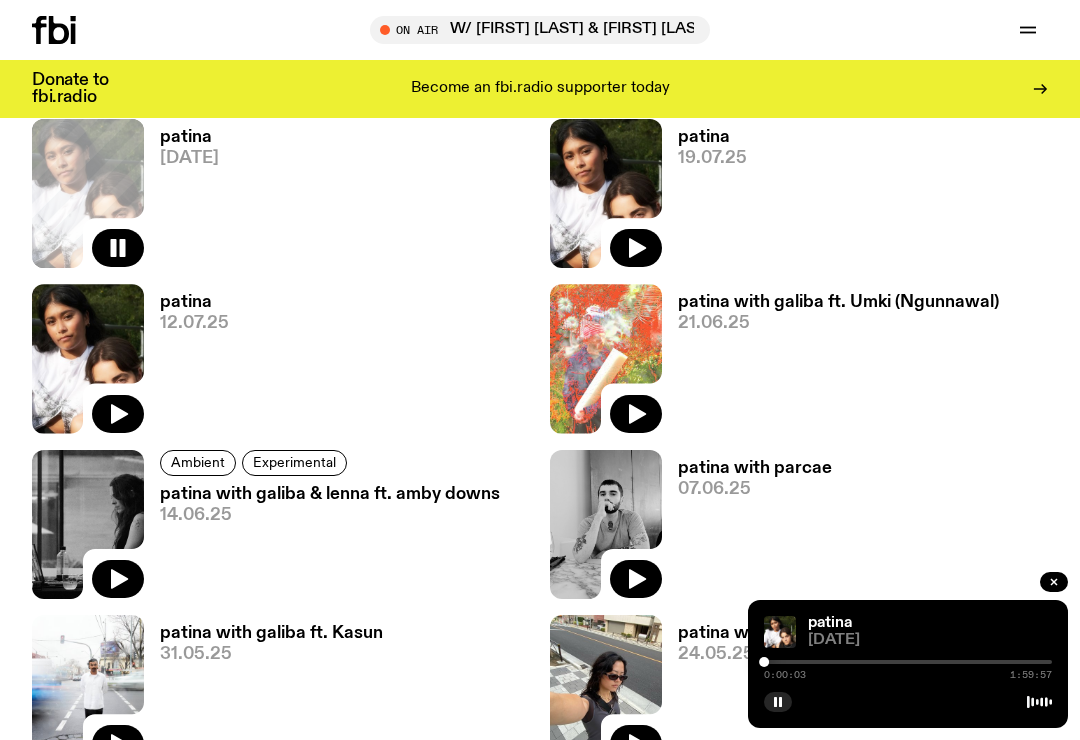 click at bounding box center (908, 662) 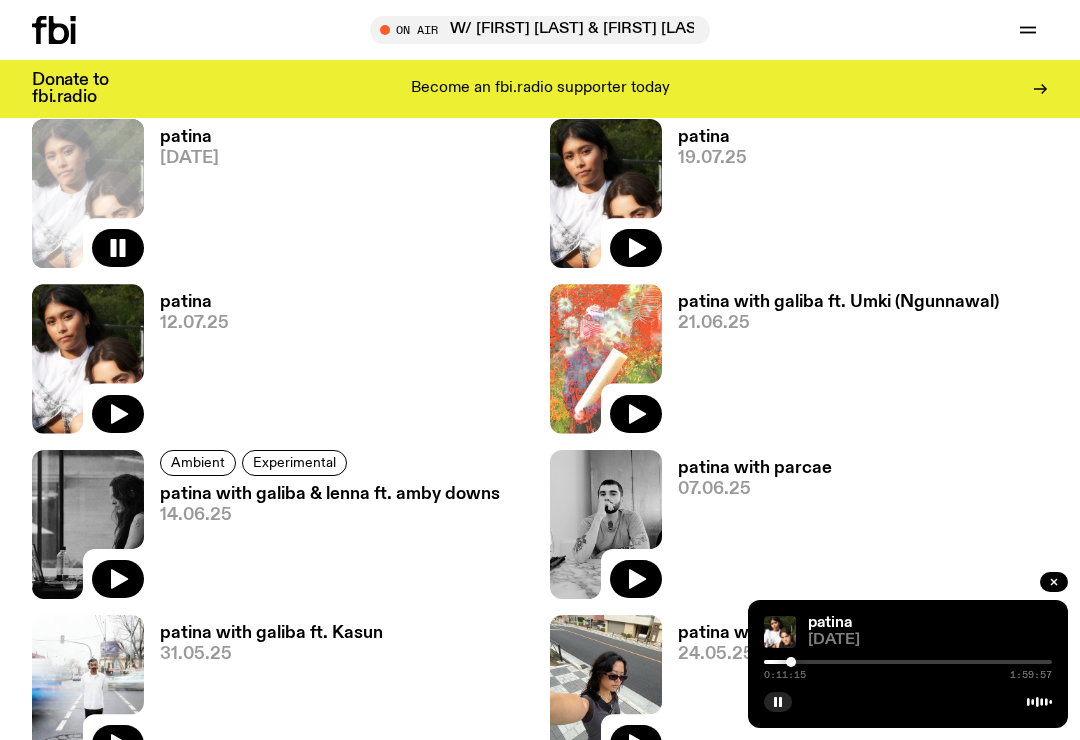 click at bounding box center [908, 662] 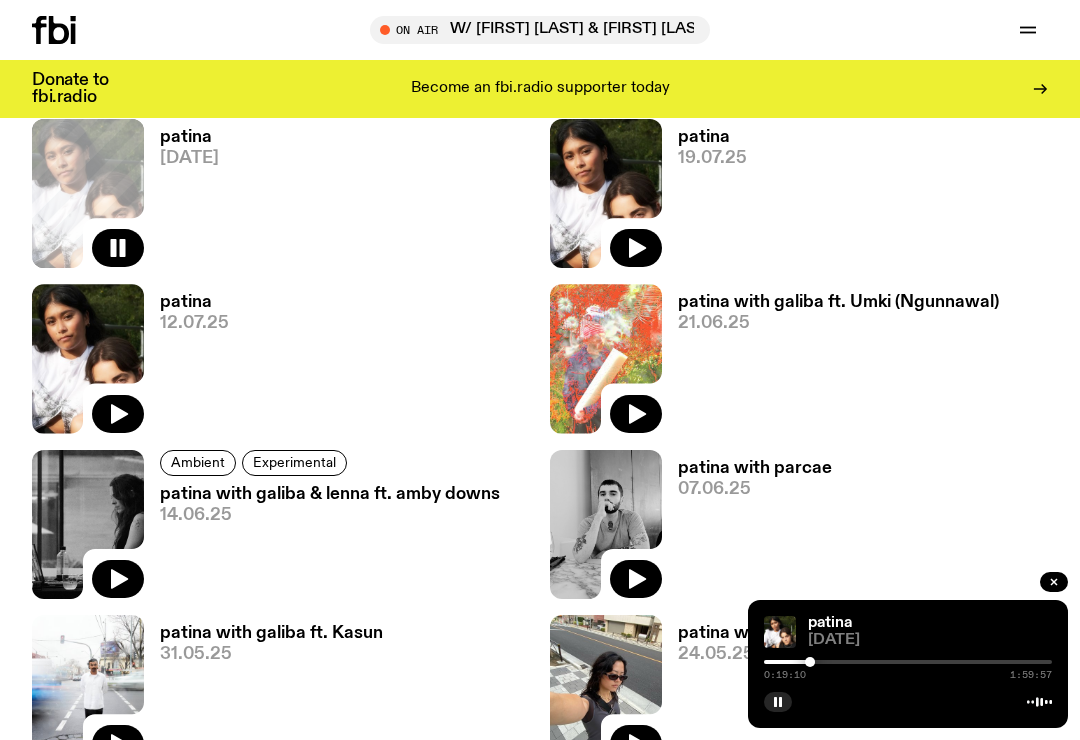 click at bounding box center (908, 662) 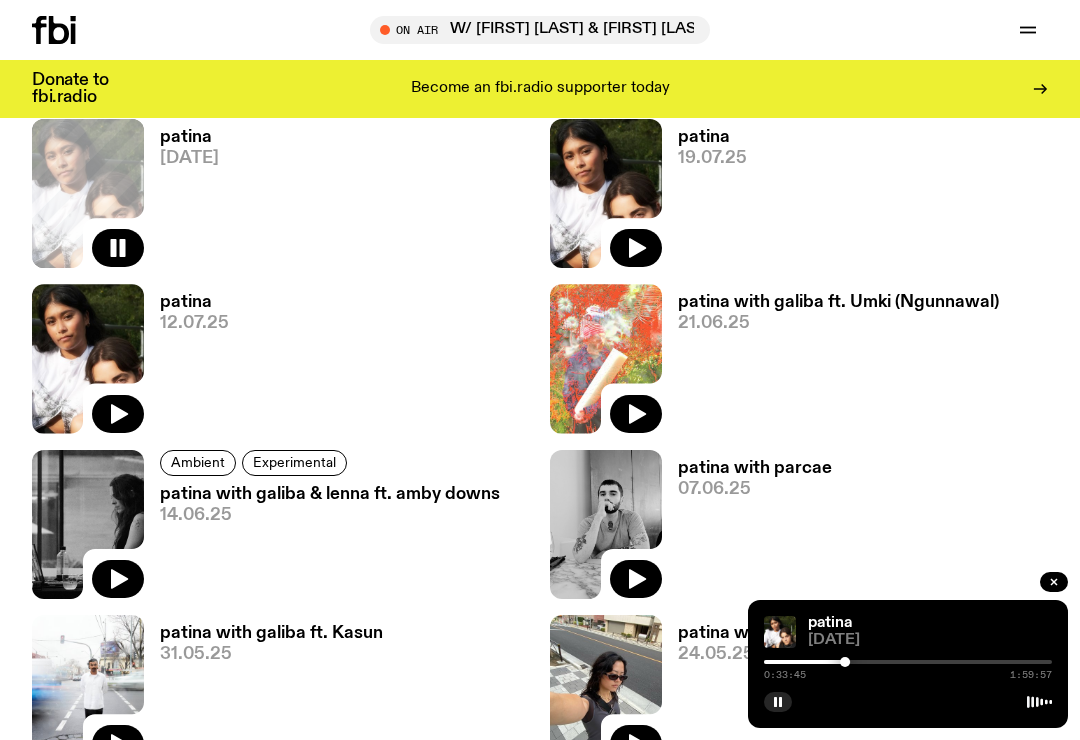 click at bounding box center (908, 662) 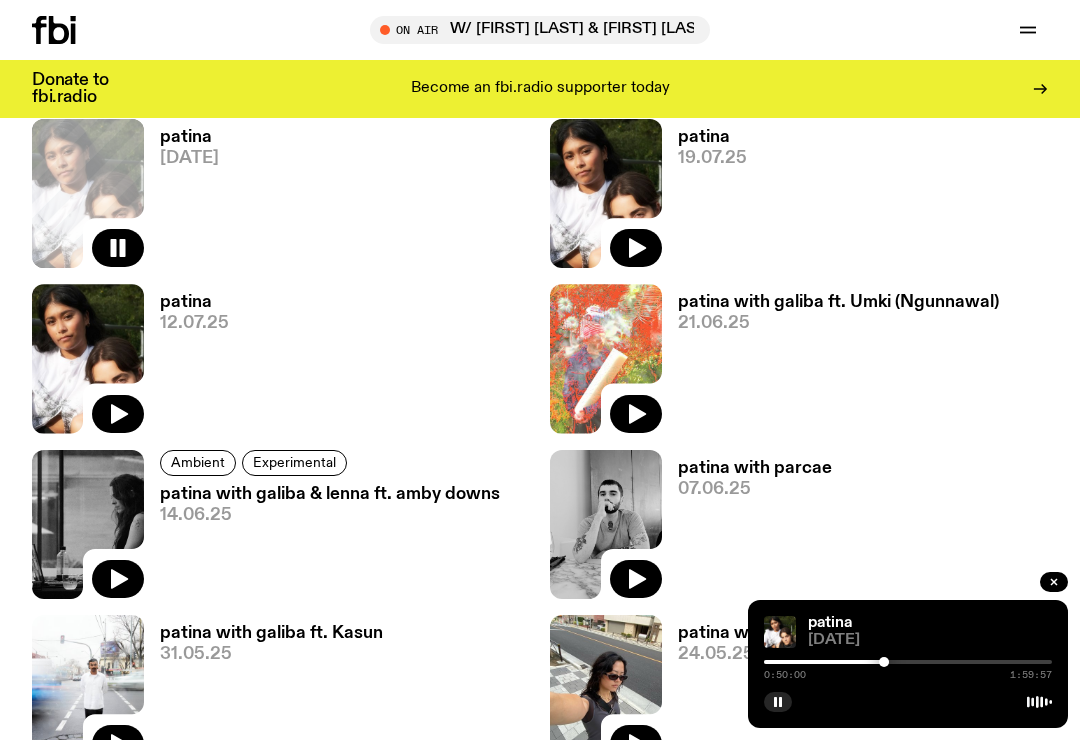 click at bounding box center [908, 662] 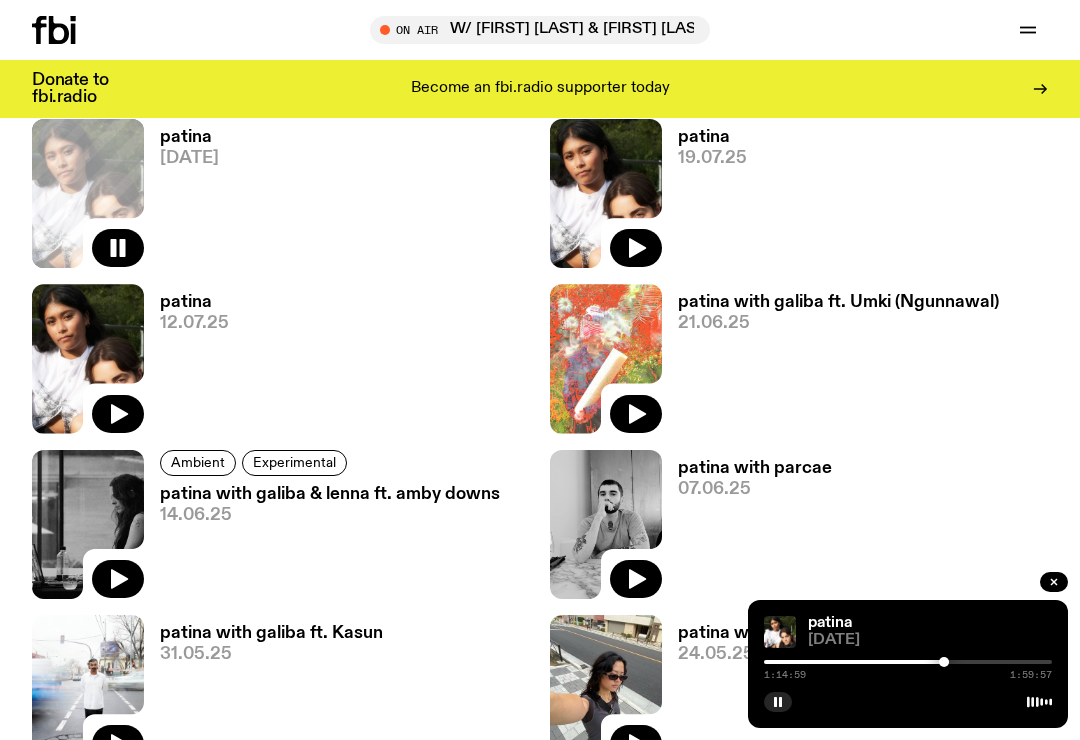 click 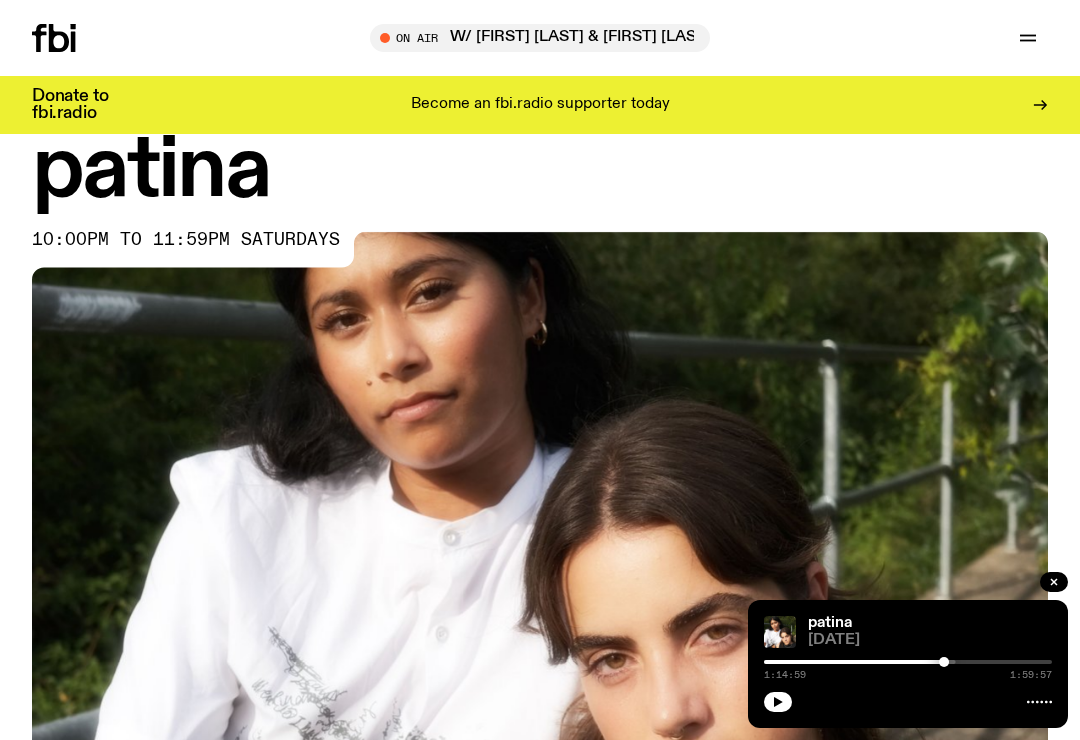 scroll, scrollTop: 0, scrollLeft: 0, axis: both 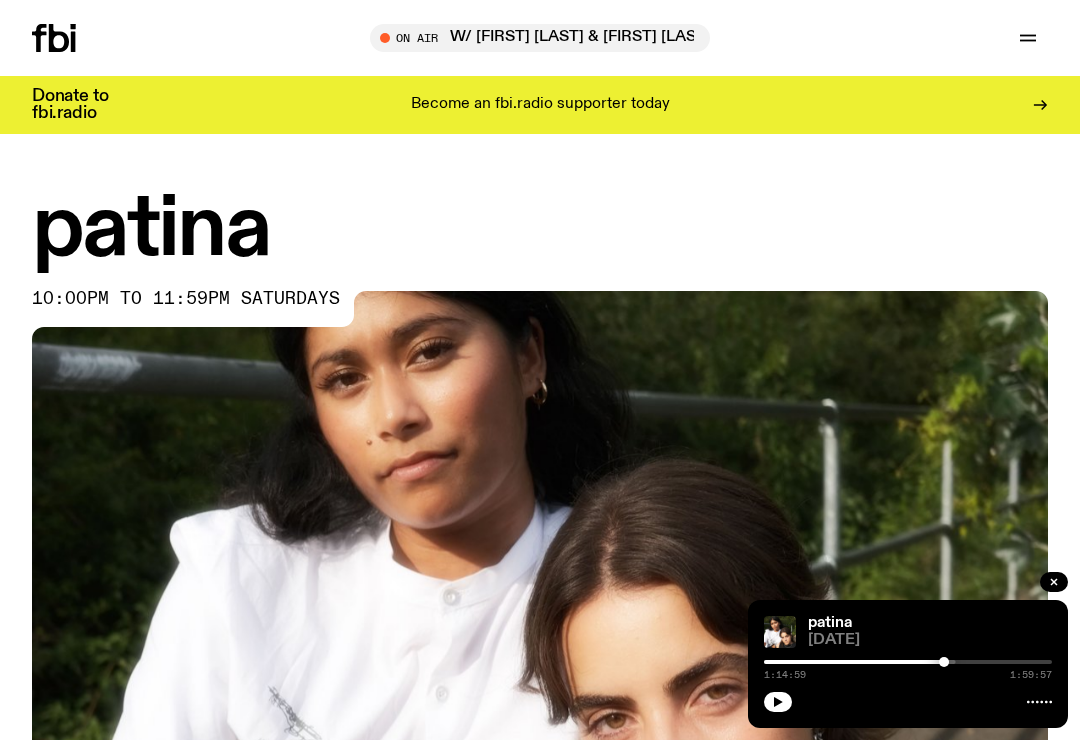 click at bounding box center (1028, 38) 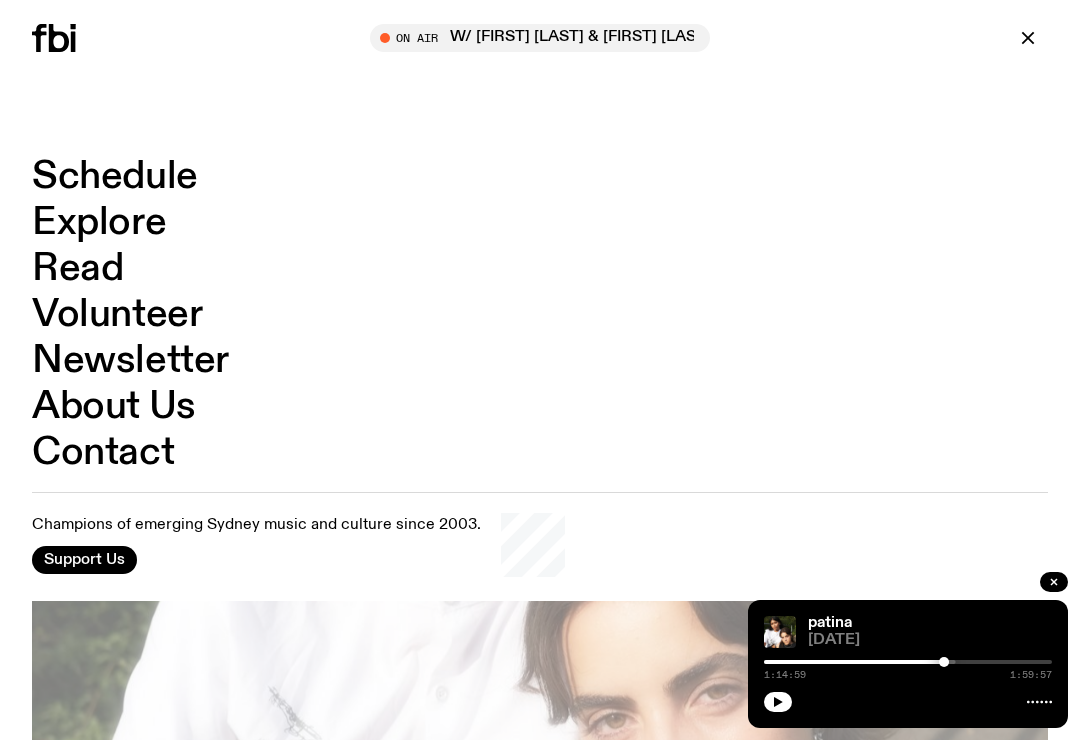 click on "Schedule" at bounding box center (115, 177) 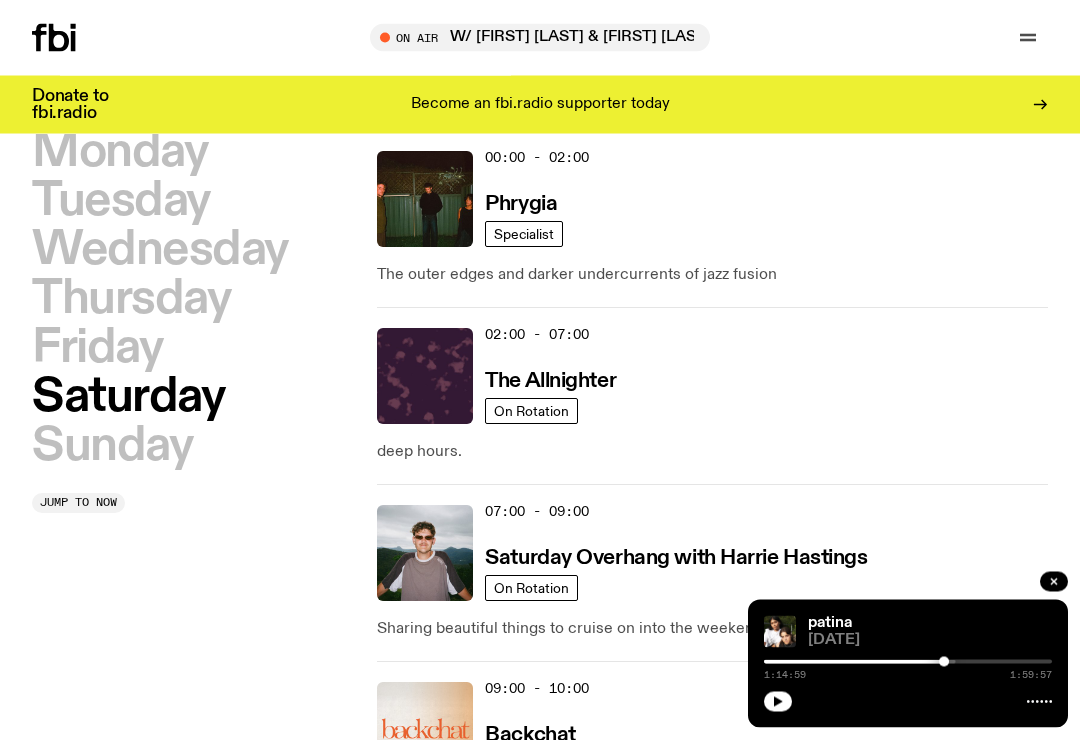 scroll, scrollTop: 0, scrollLeft: 0, axis: both 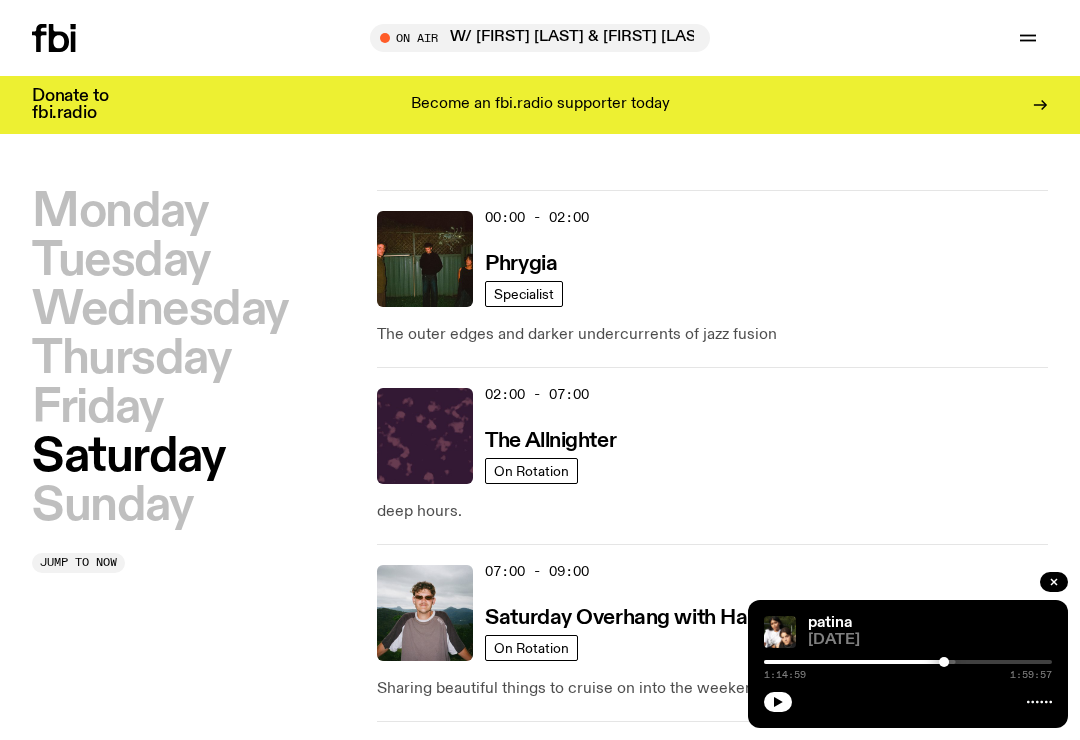 click on "Friday" at bounding box center [97, 408] 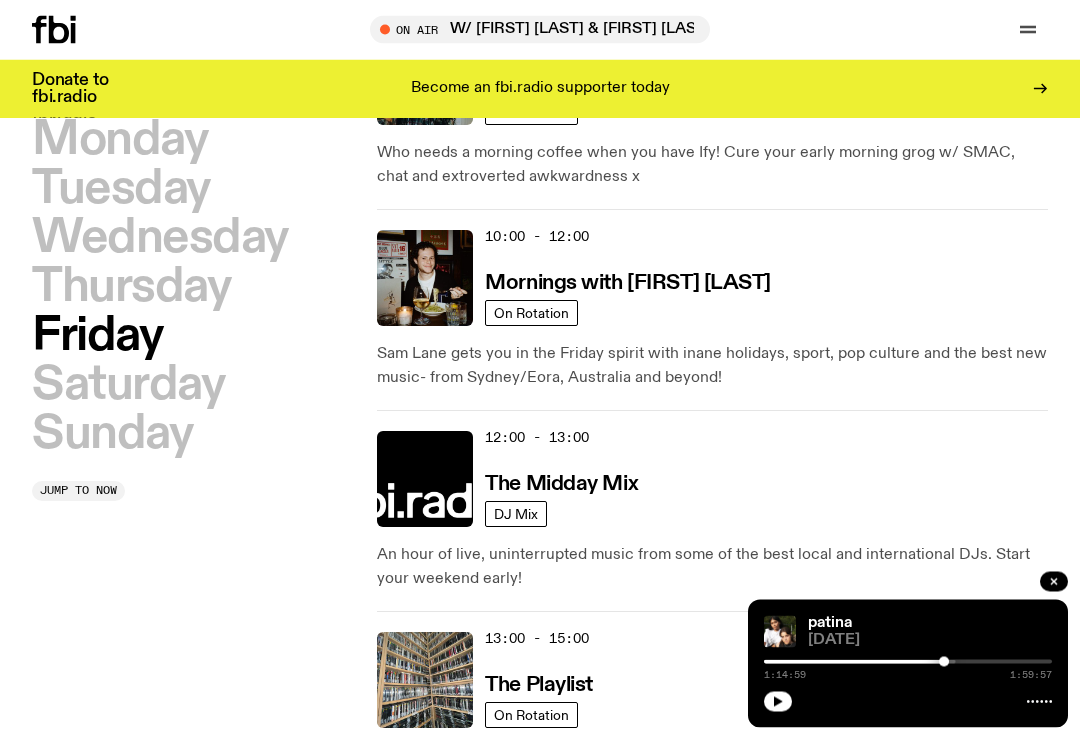 scroll, scrollTop: 325, scrollLeft: 0, axis: vertical 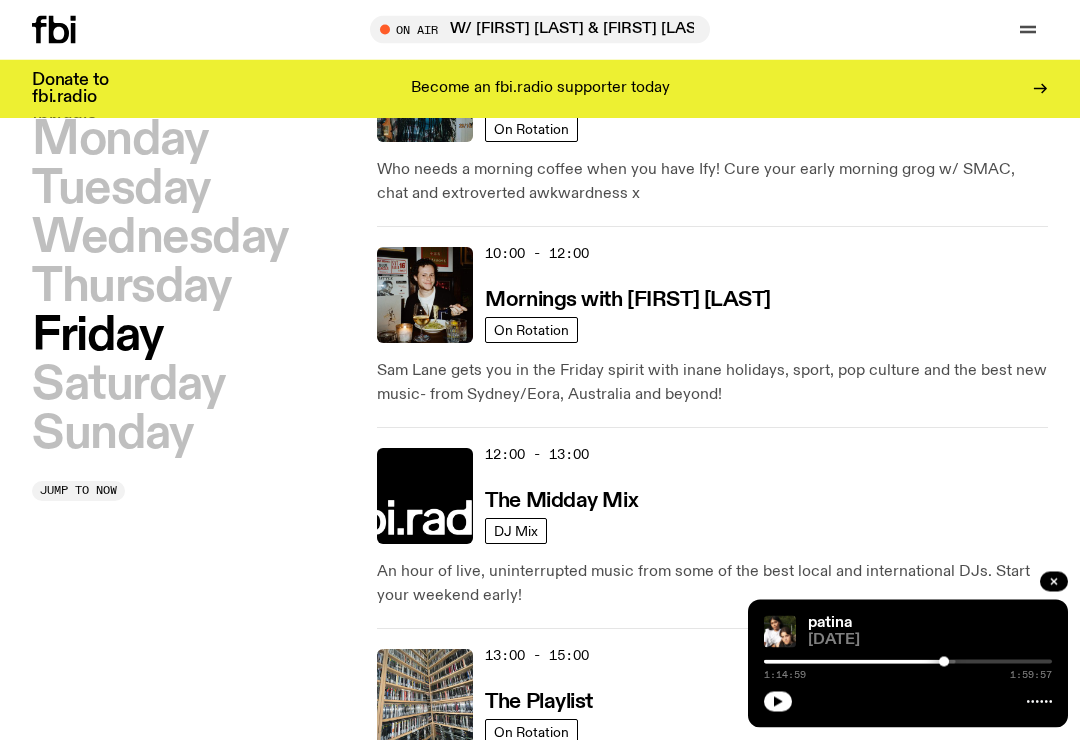 click on "Thursday" at bounding box center [131, 287] 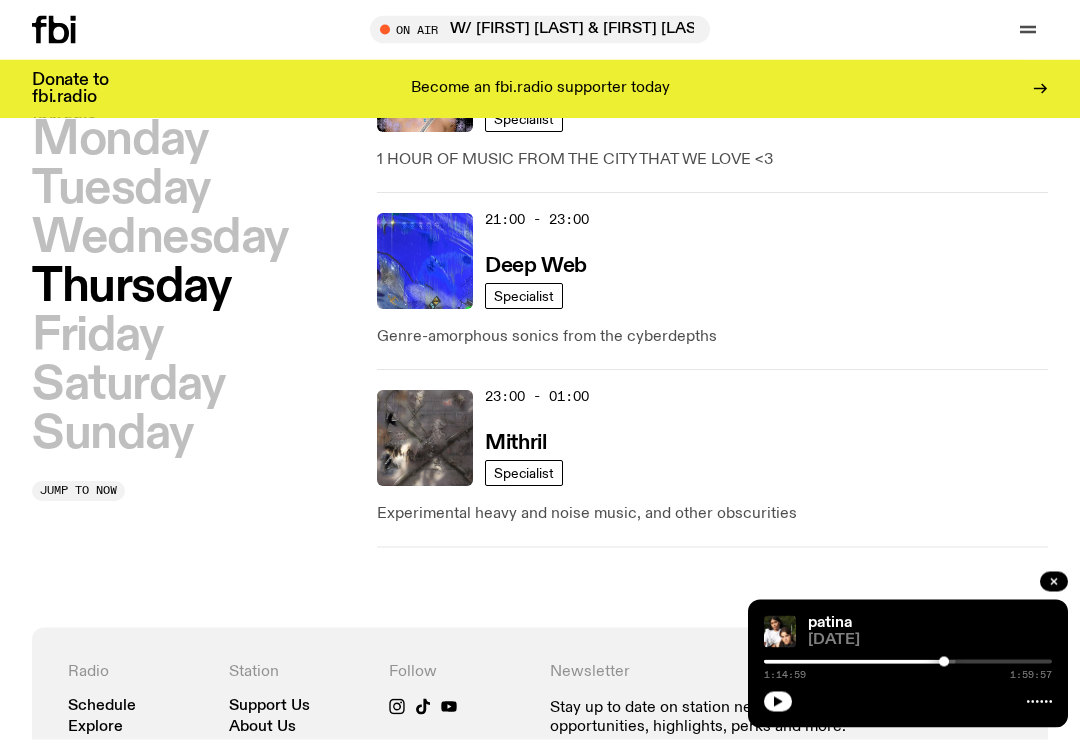 scroll, scrollTop: 1447, scrollLeft: 0, axis: vertical 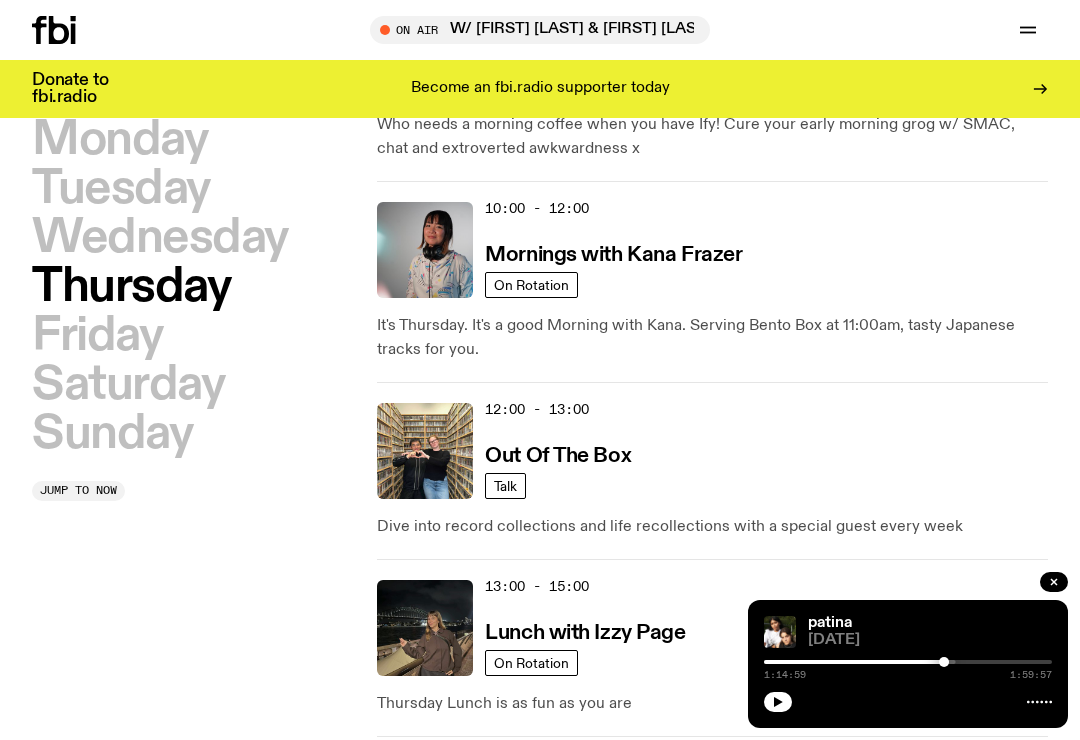 click on "Wednesday" at bounding box center [160, 238] 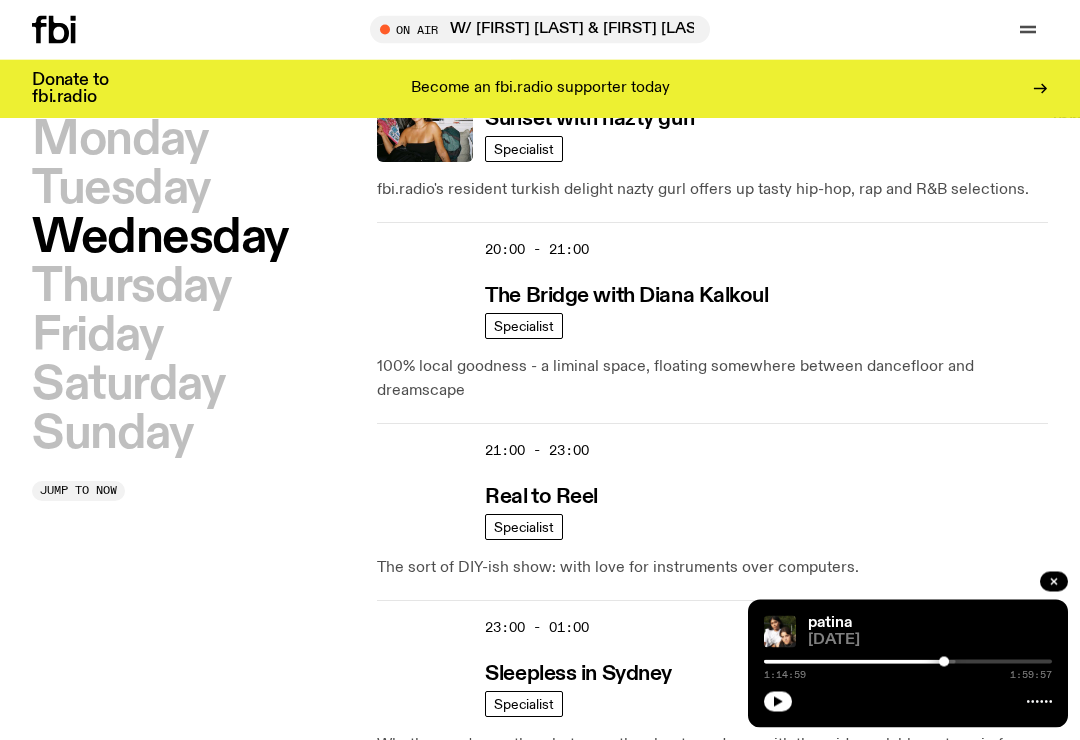 scroll, scrollTop: 1239, scrollLeft: 0, axis: vertical 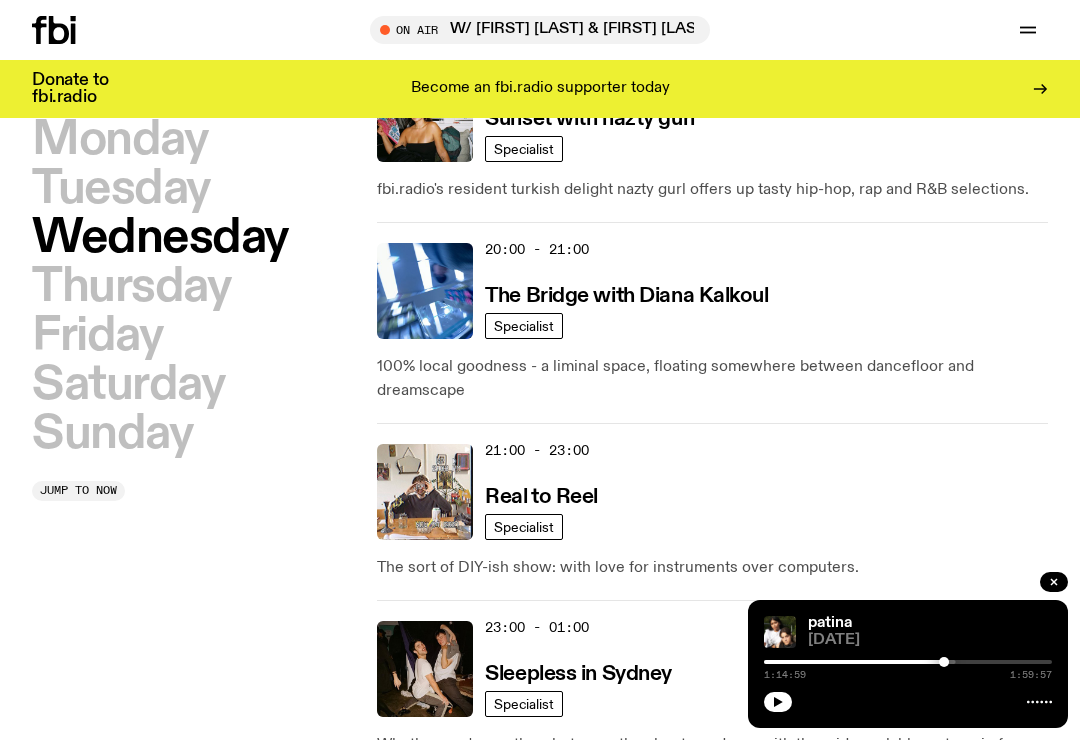 click on "The Bridge with Diana Kalkoul" at bounding box center (626, 296) 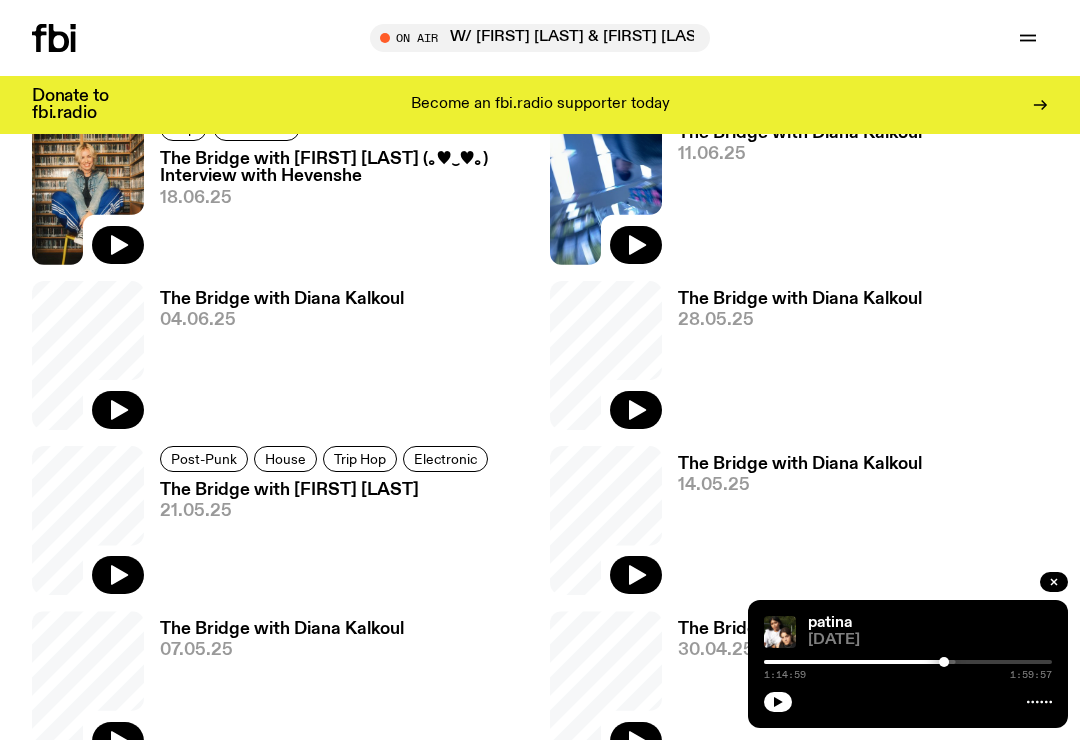 scroll, scrollTop: 0, scrollLeft: 0, axis: both 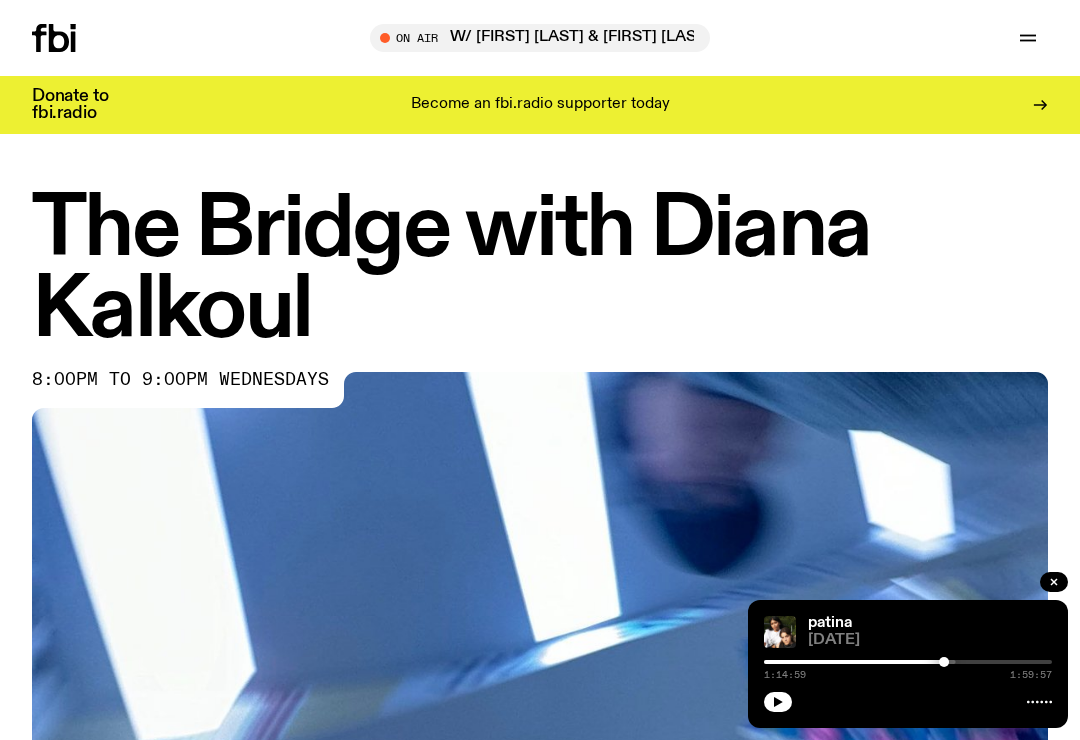 click at bounding box center (1054, 582) 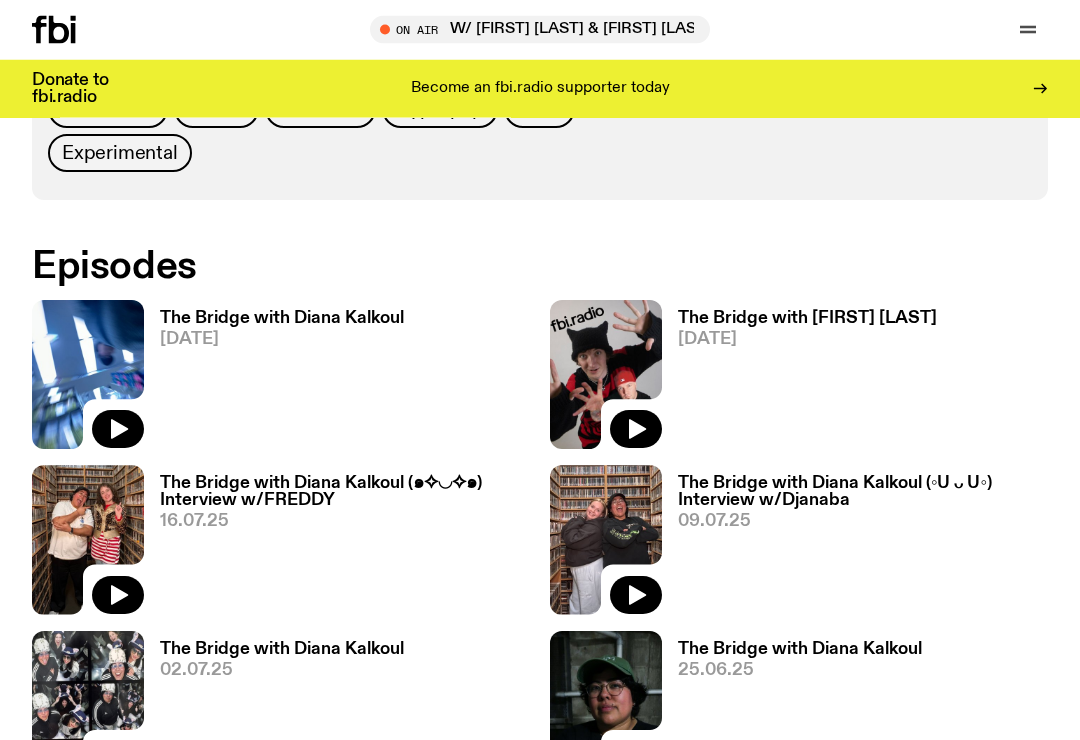 click 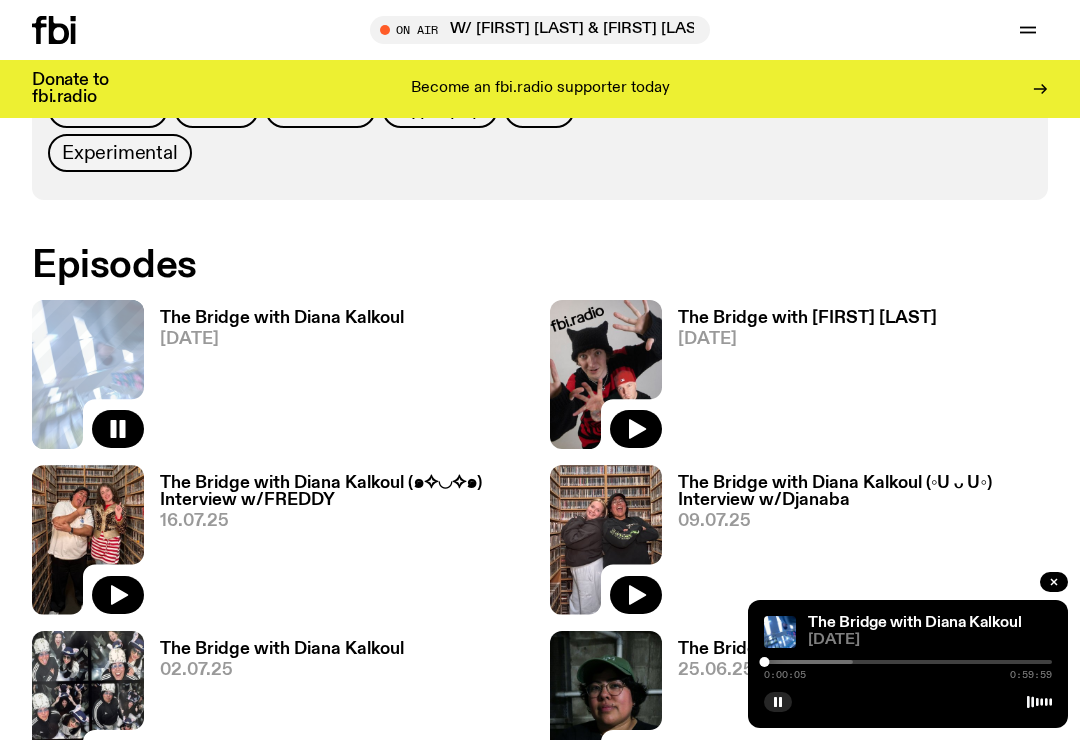 click at bounding box center [709, 662] 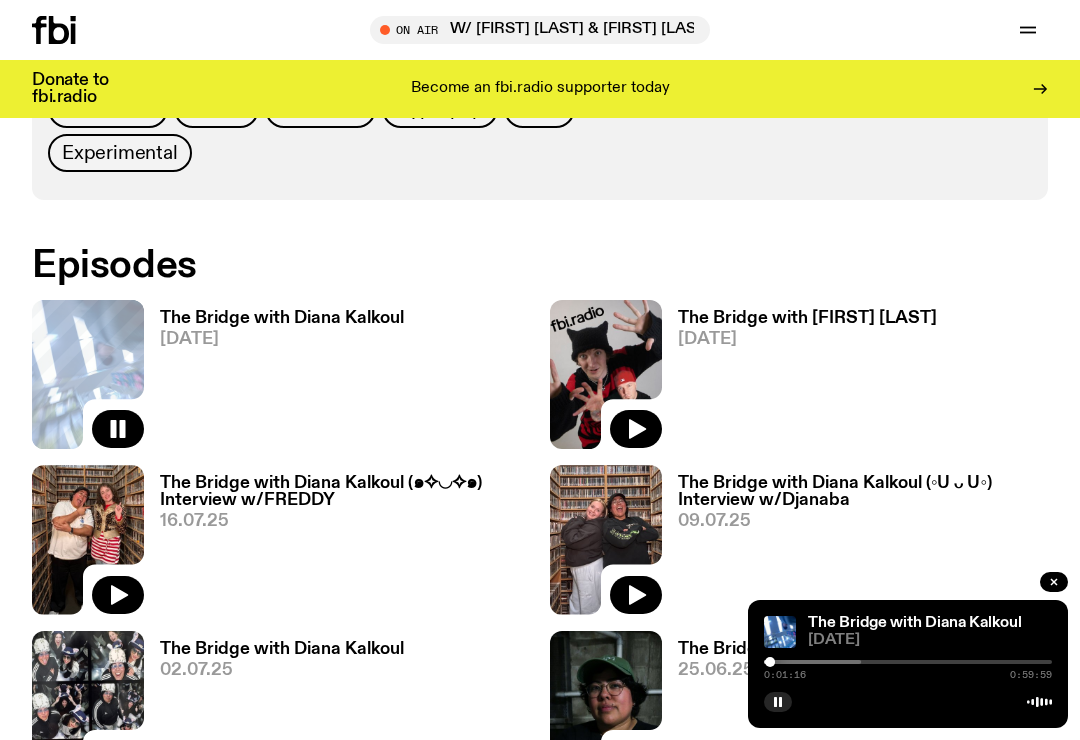 click at bounding box center [770, 662] 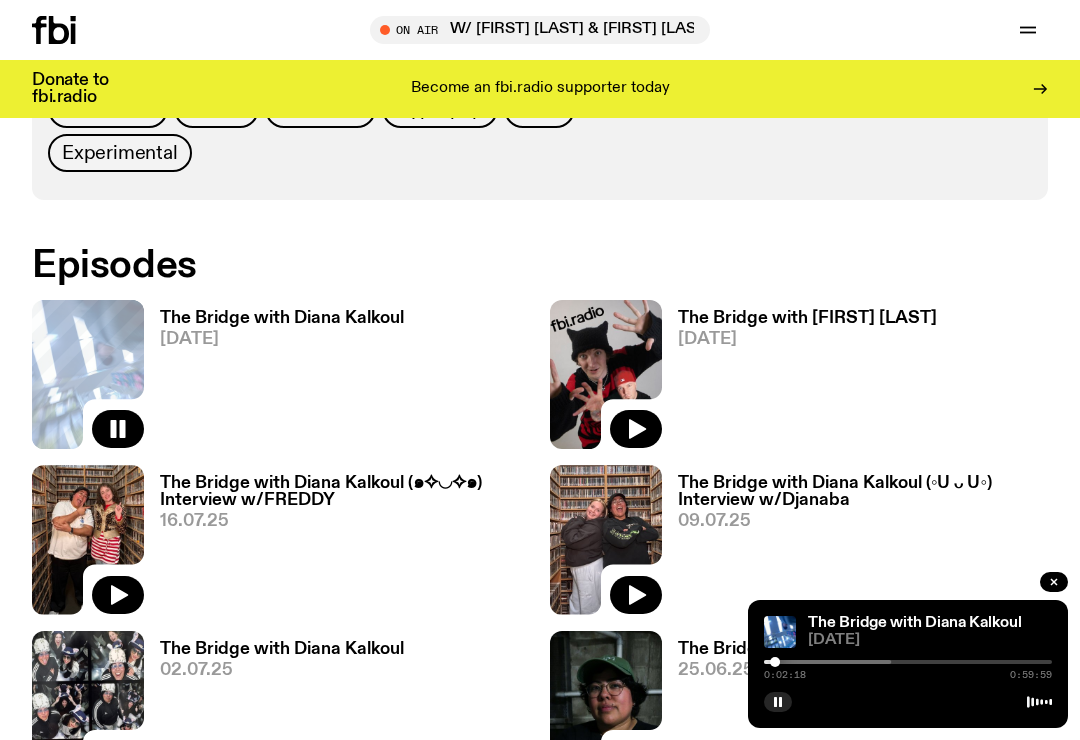 click at bounding box center [747, 662] 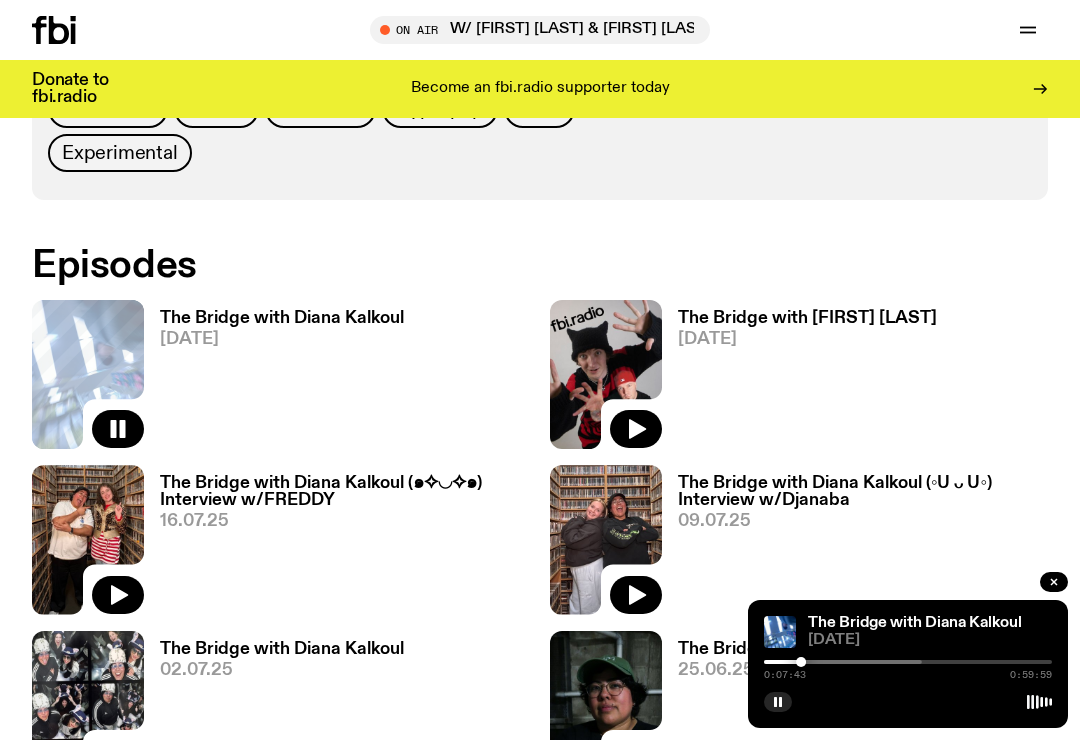 click on "The Bridge with [FIRST] [LAST] [DATE] [TIME] [TIME]" at bounding box center (908, 664) 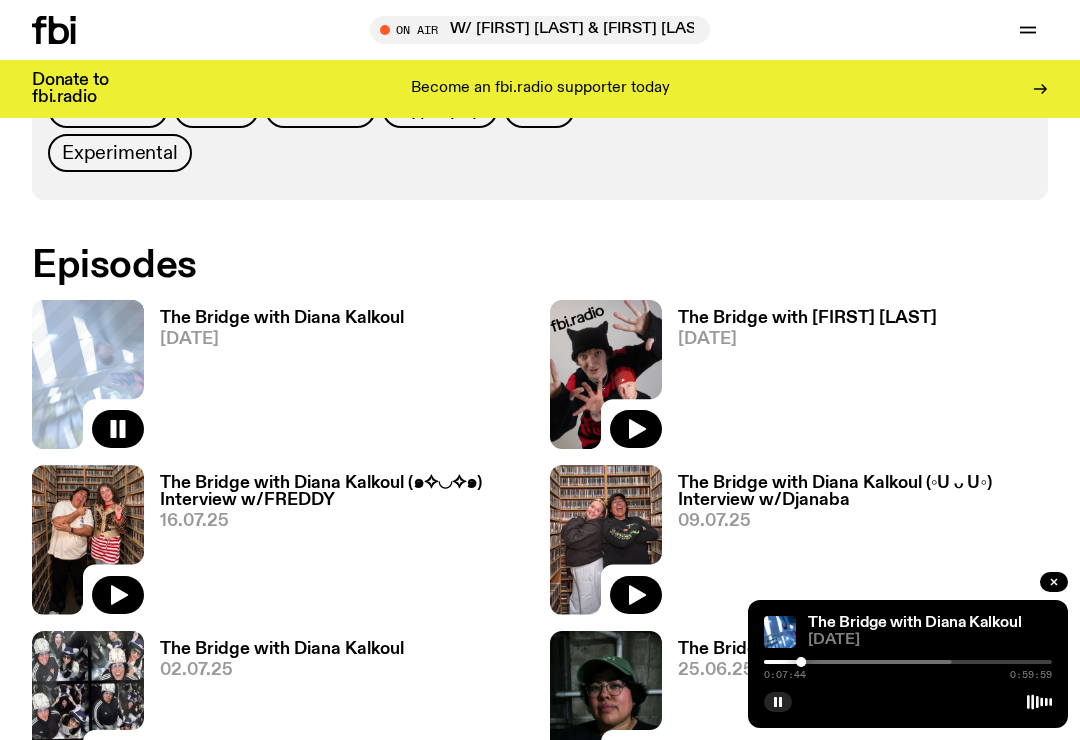 click at bounding box center (808, 662) 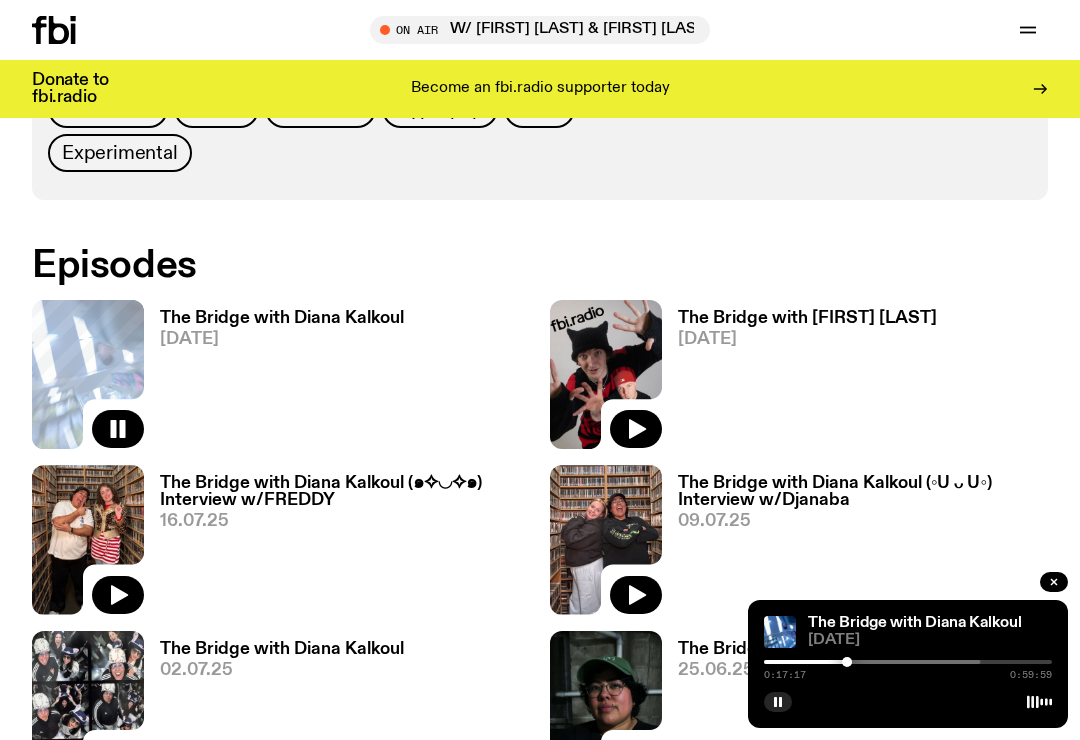 click at bounding box center [837, 662] 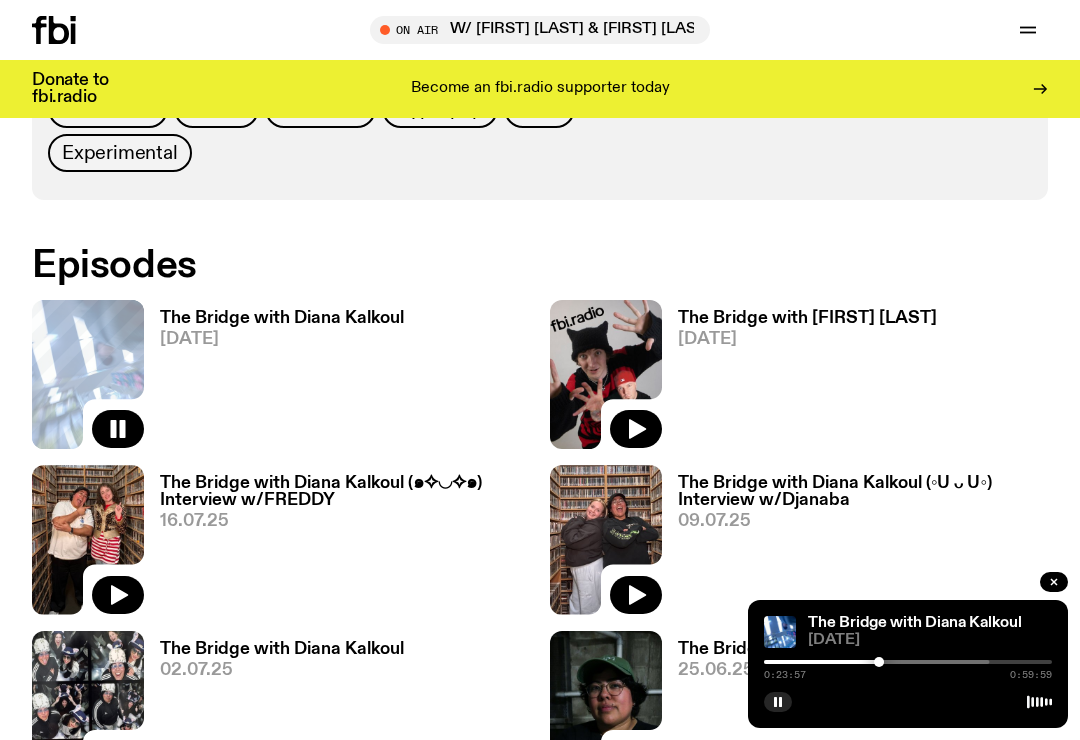 click at bounding box center [846, 662] 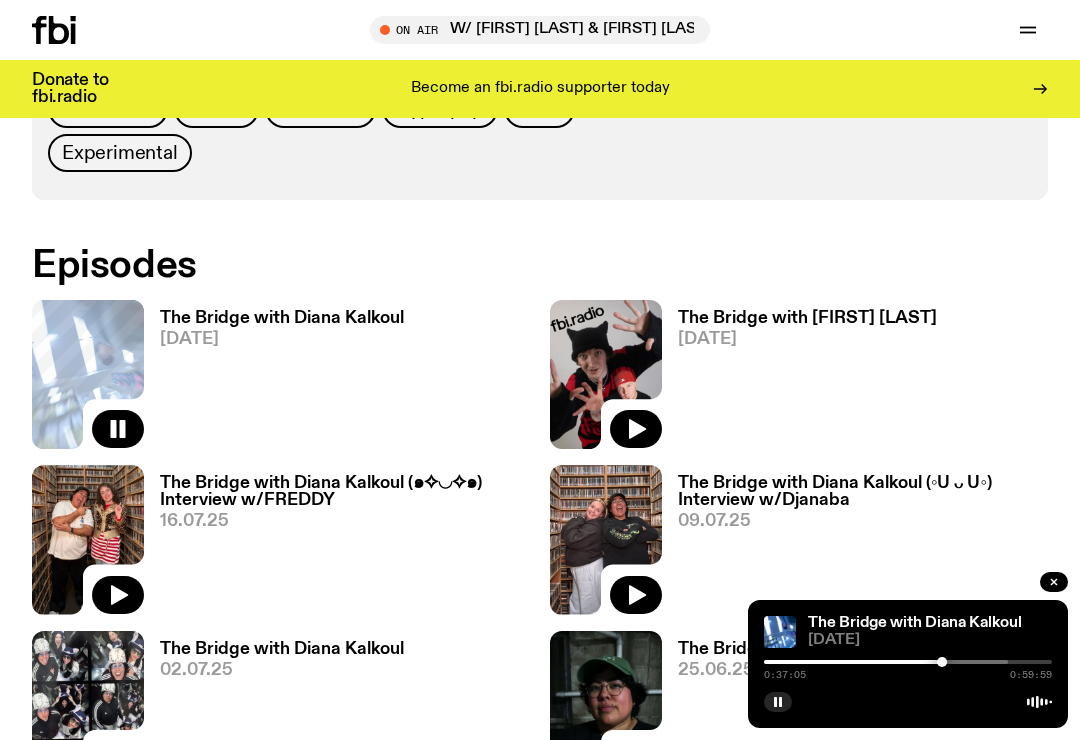 click at bounding box center [864, 662] 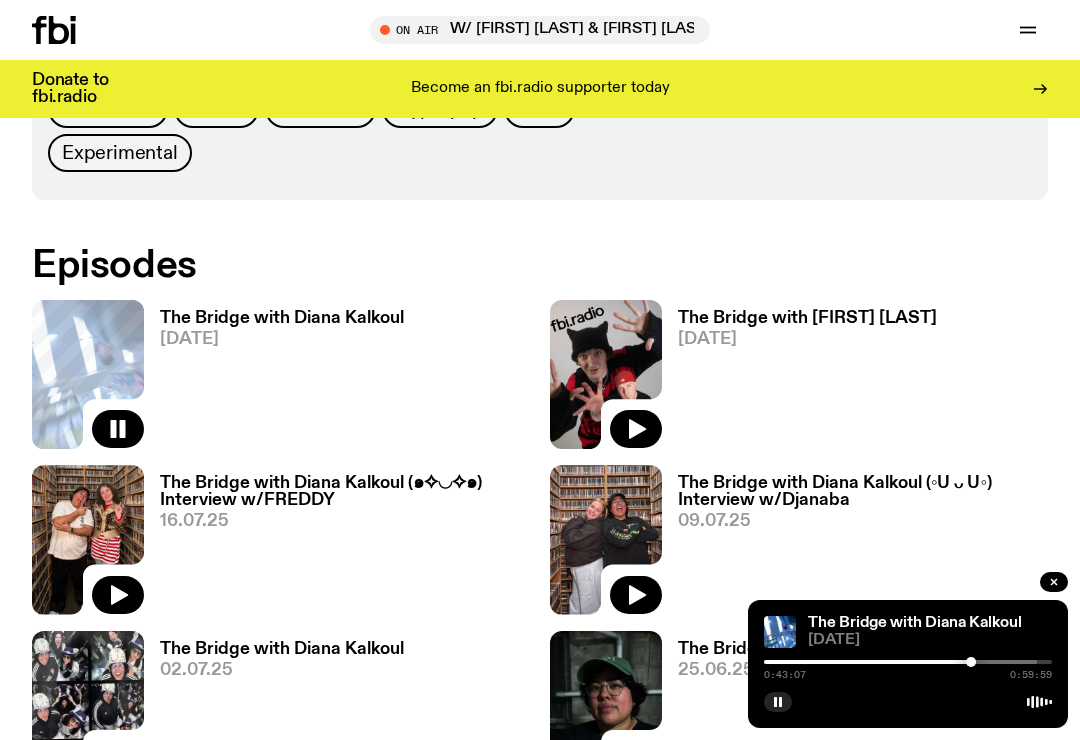 click at bounding box center [893, 662] 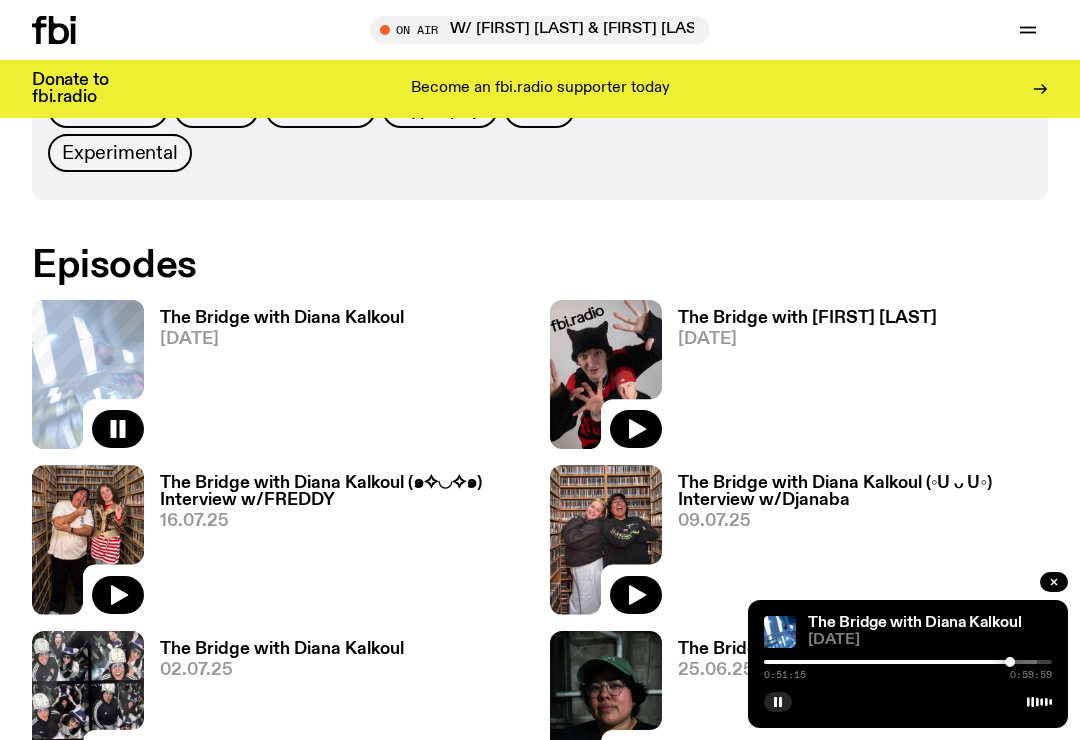 click 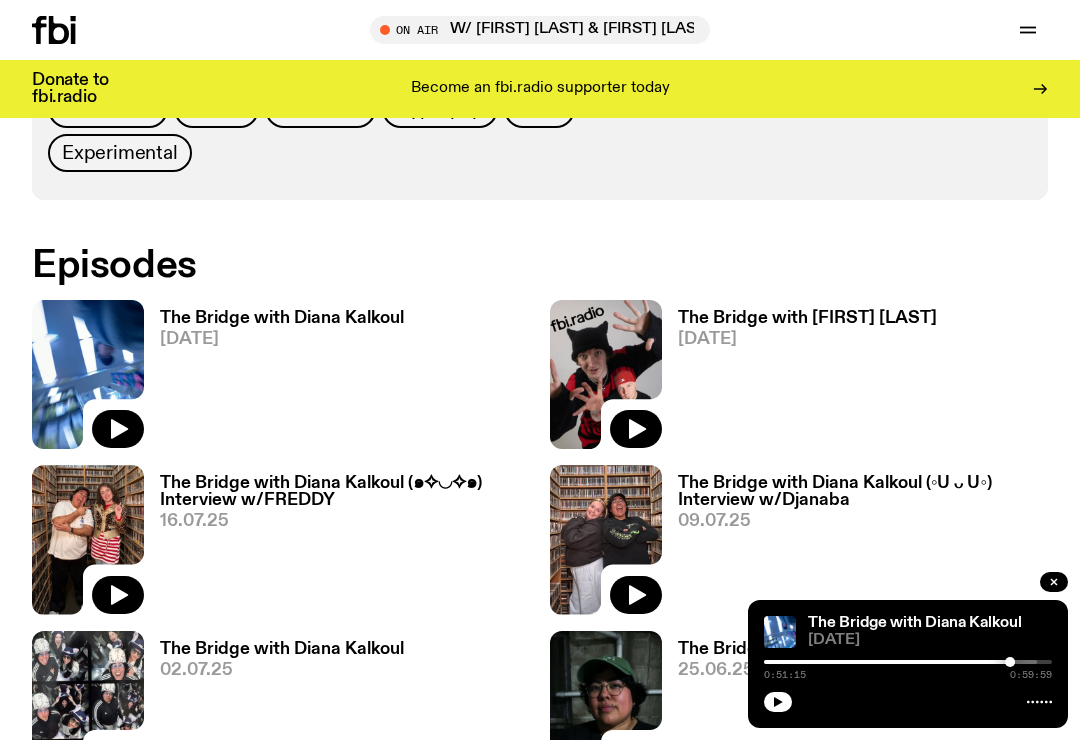 click 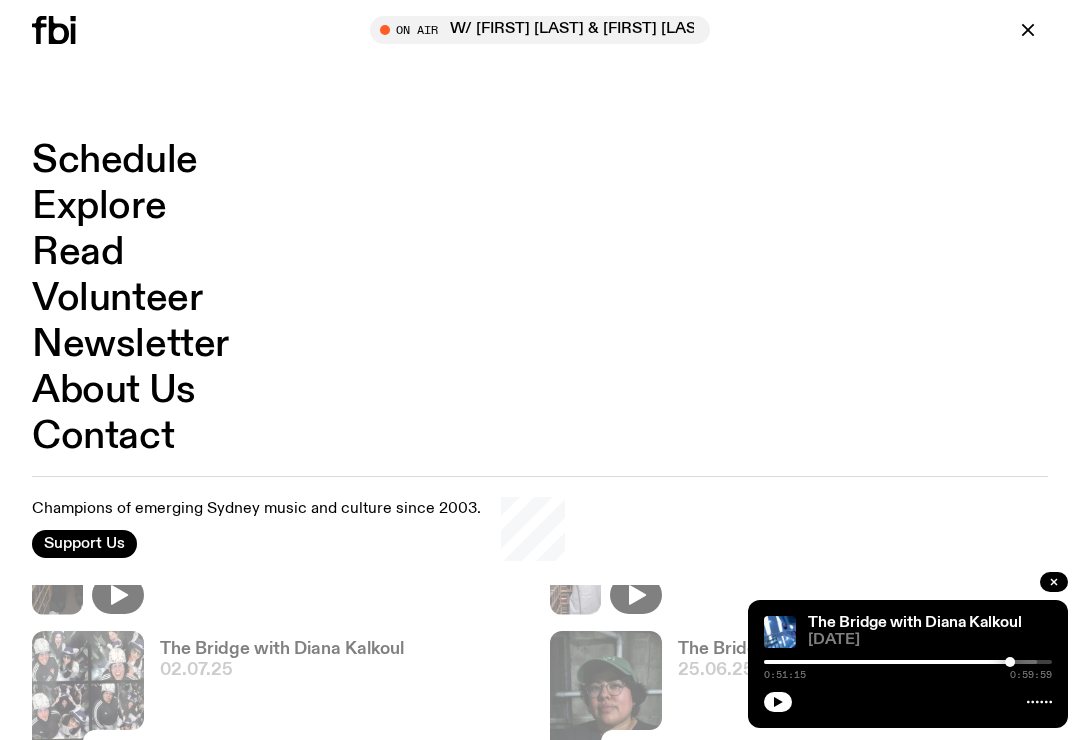 click on "Schedule" at bounding box center (115, 161) 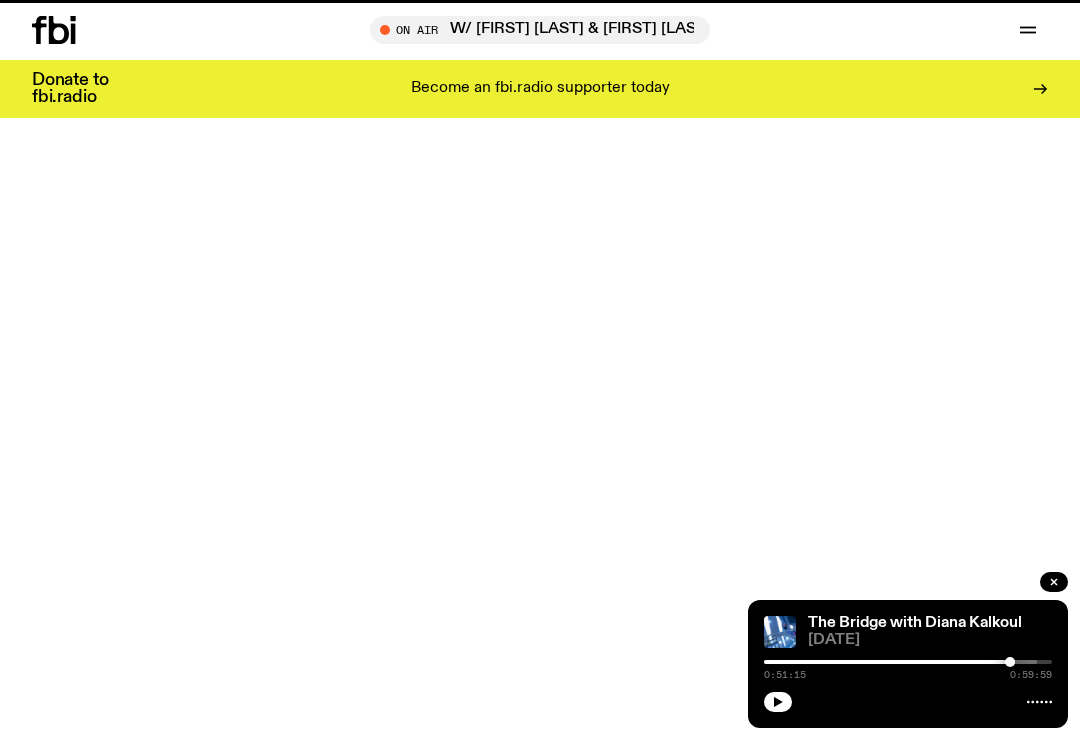 scroll, scrollTop: 0, scrollLeft: 0, axis: both 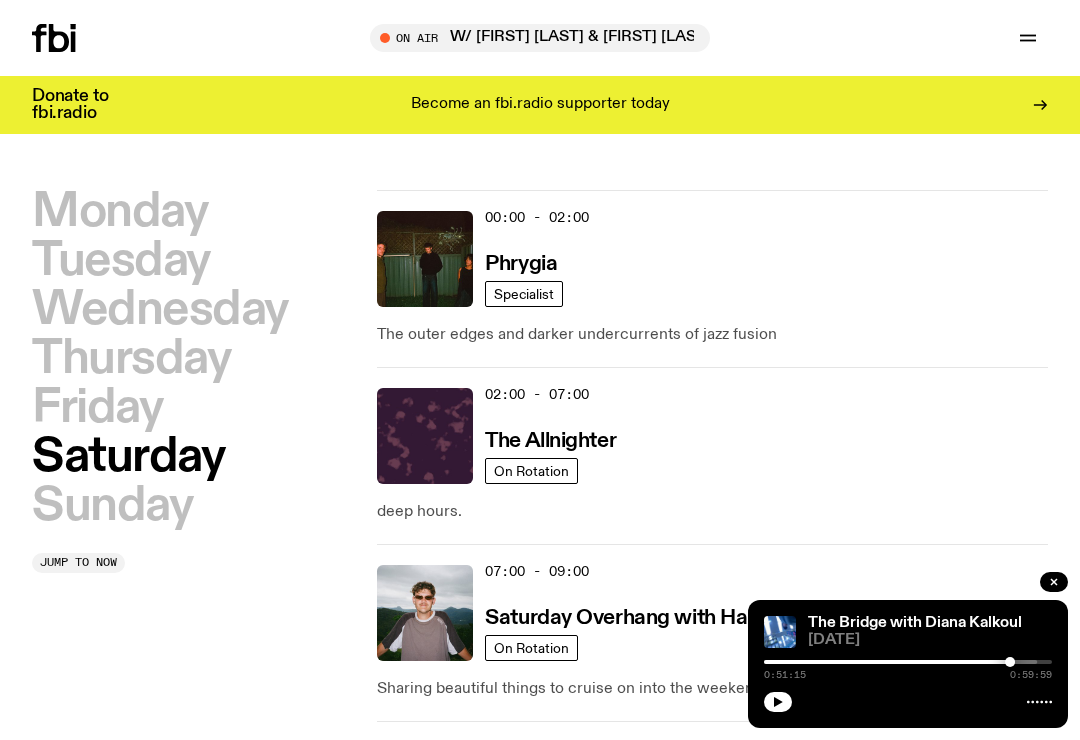 click on "Wednesday" at bounding box center (160, 310) 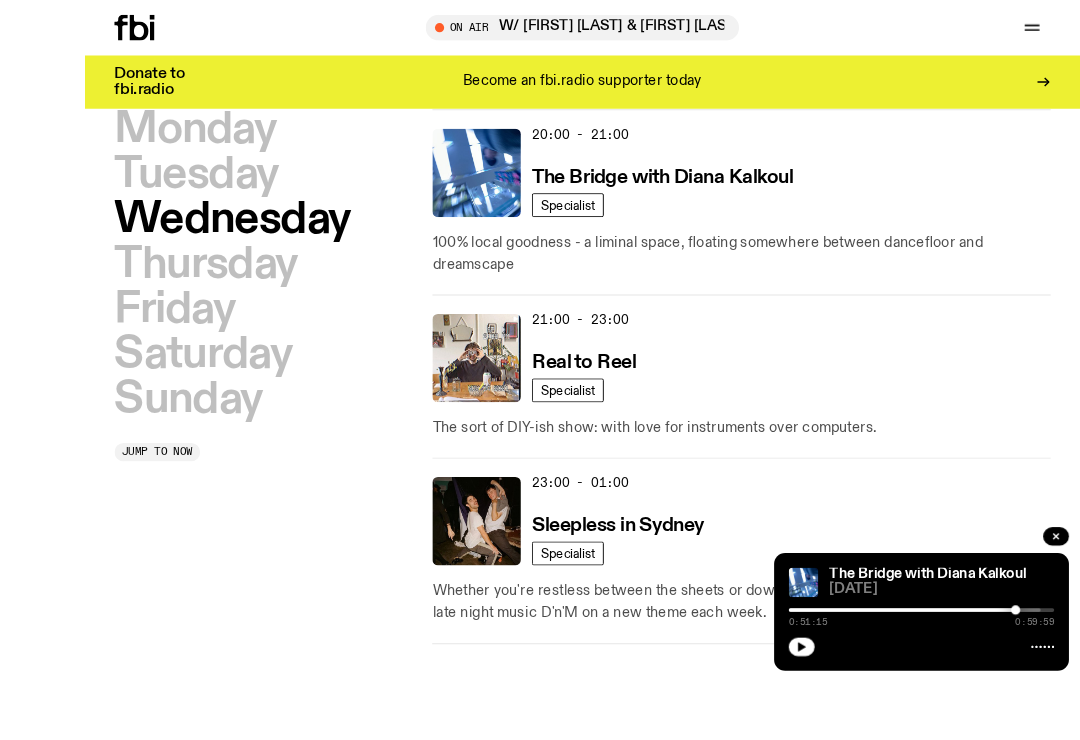 scroll, scrollTop: 1441, scrollLeft: 0, axis: vertical 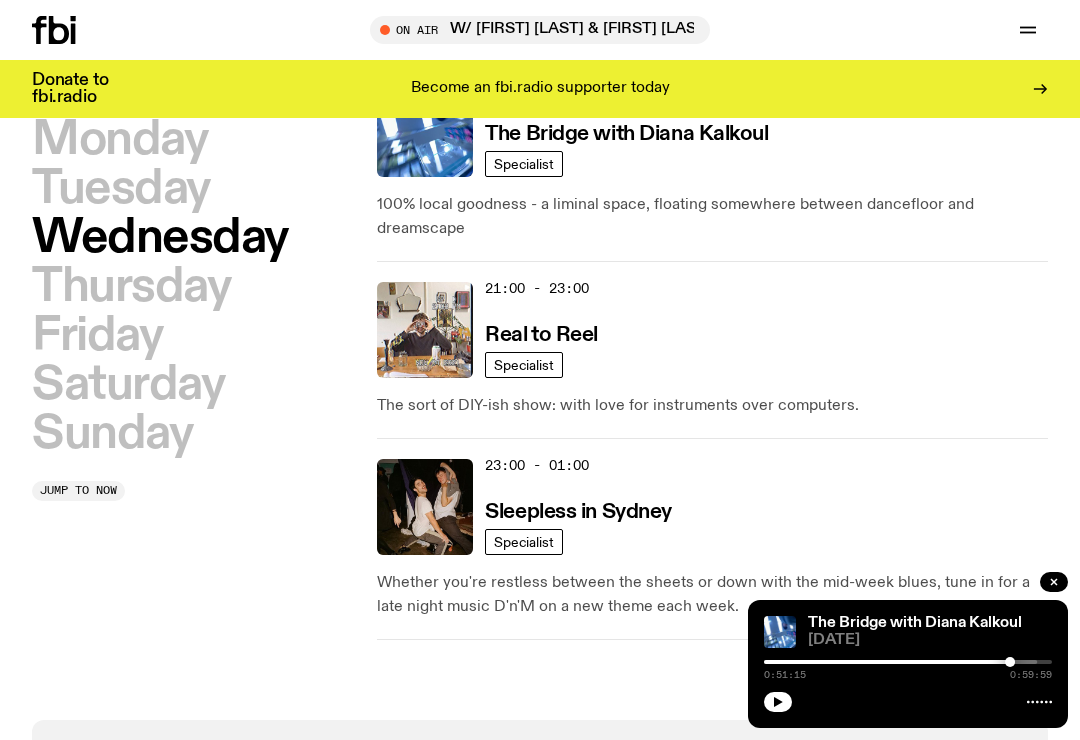click on "Tuesday" at bounding box center (121, 189) 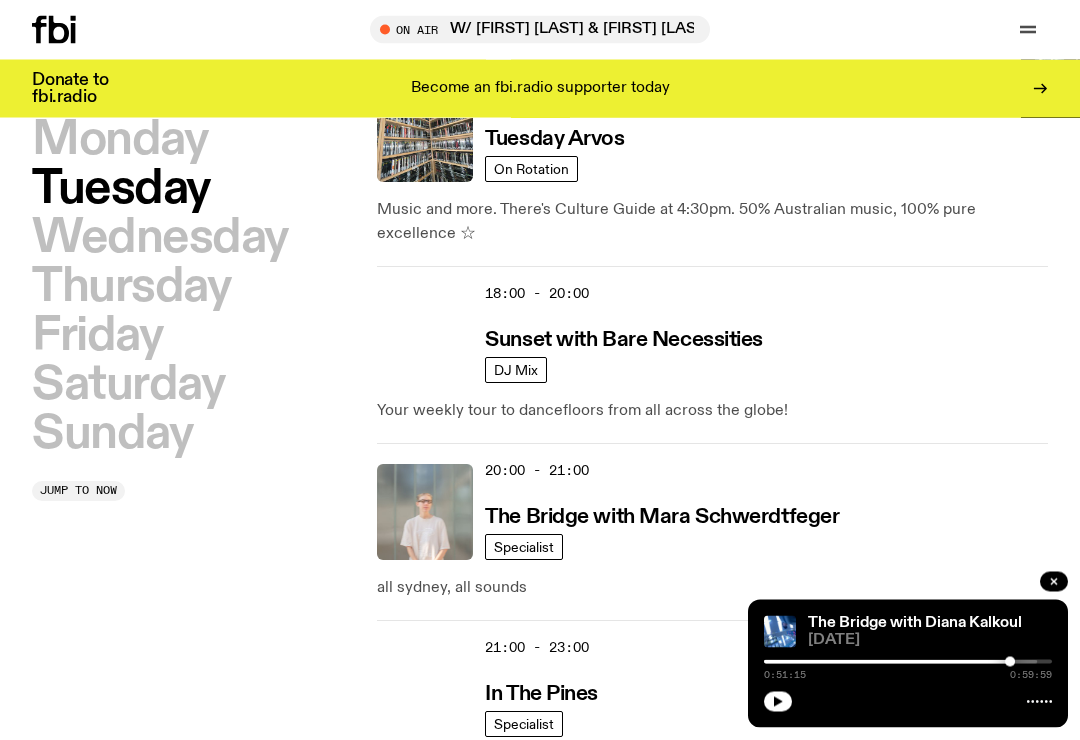 scroll, scrollTop: 1018, scrollLeft: 0, axis: vertical 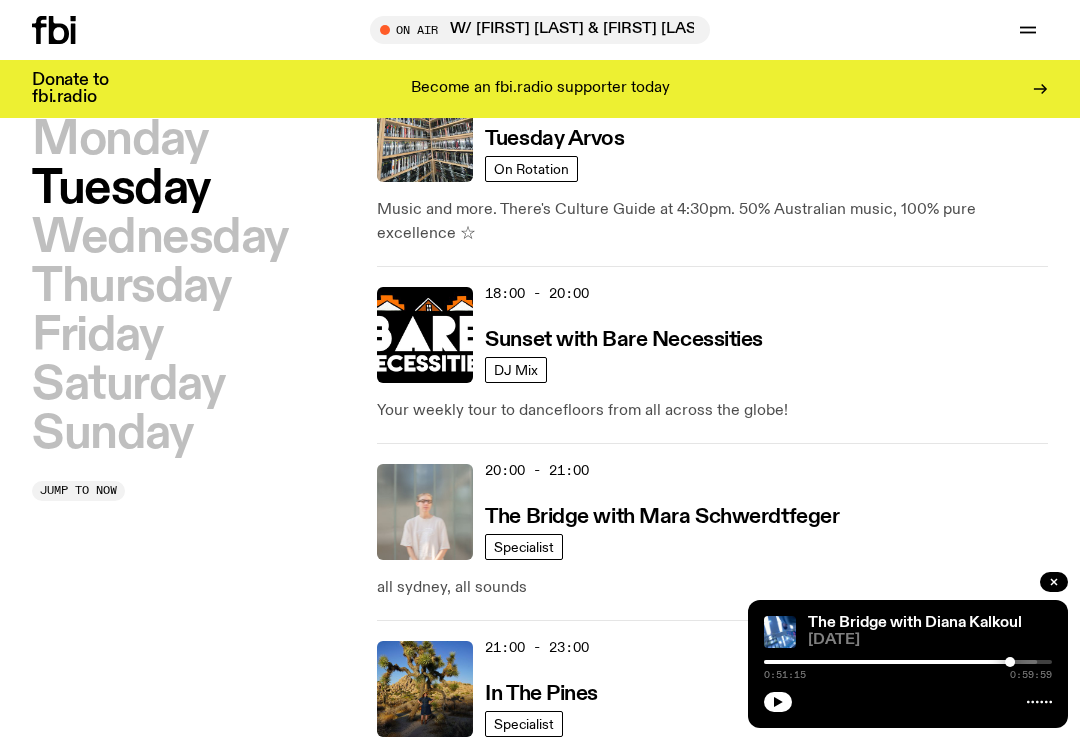 click 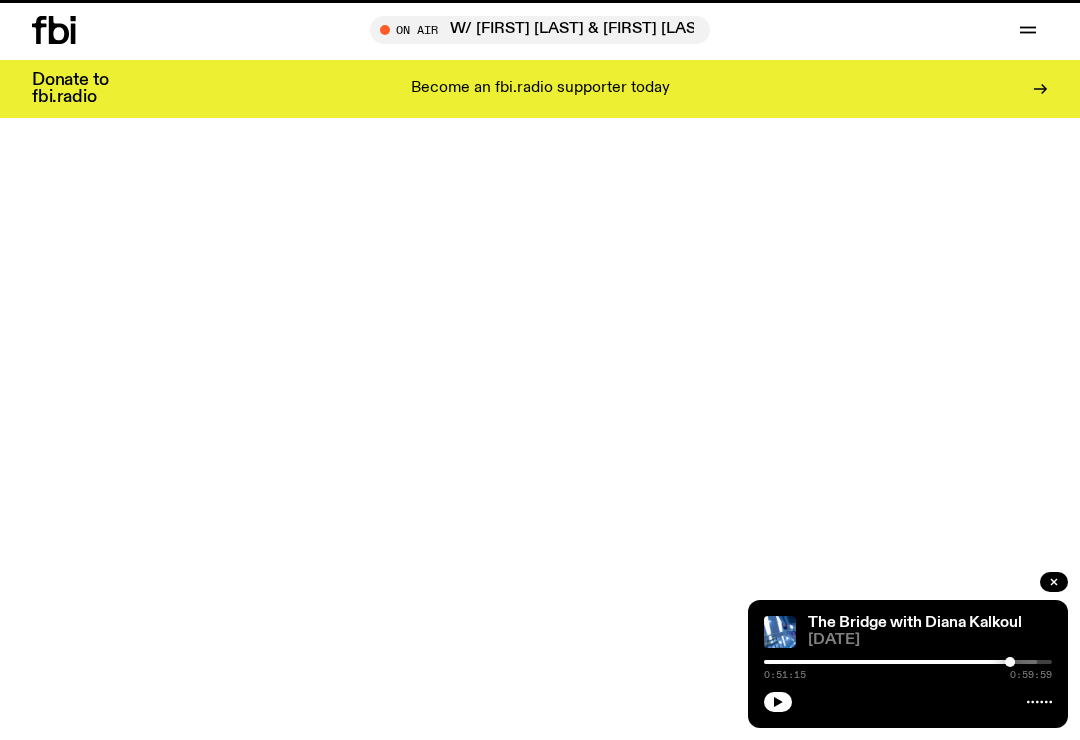 scroll, scrollTop: 0, scrollLeft: 0, axis: both 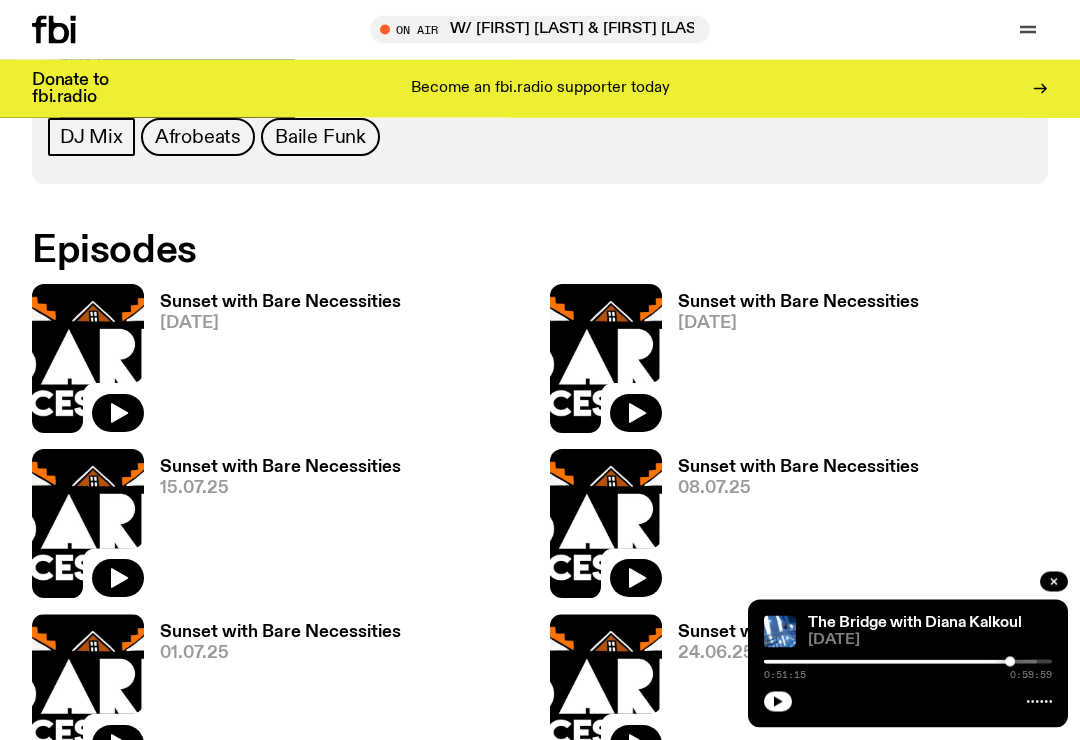 click 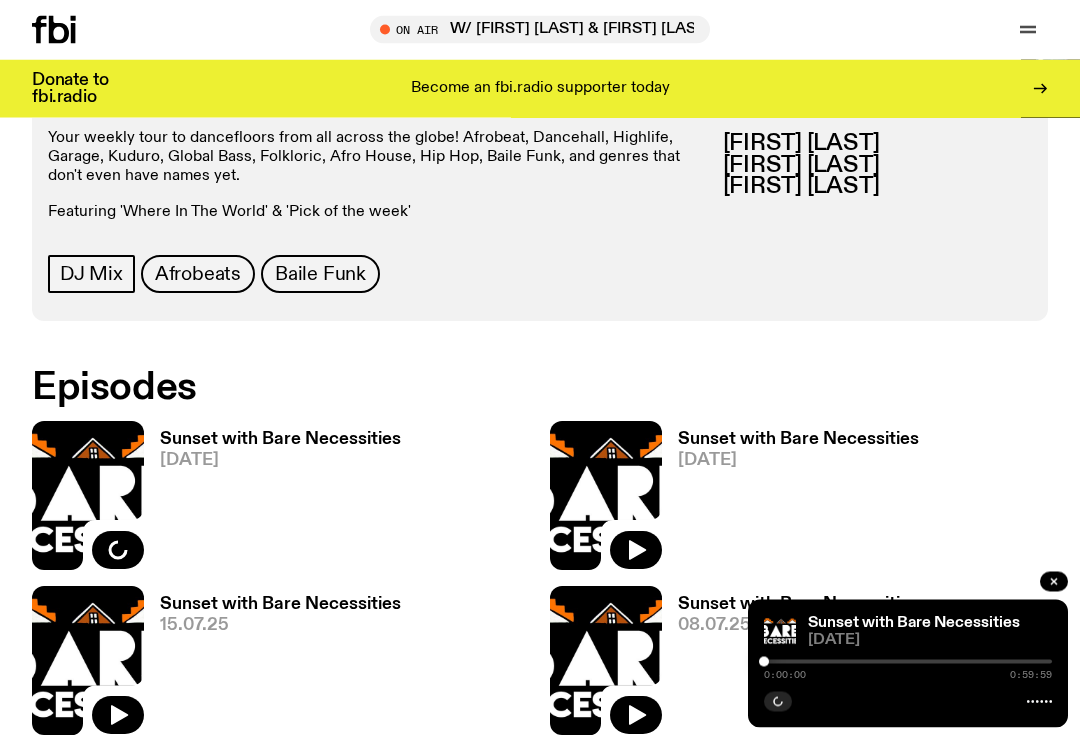 scroll, scrollTop: 887, scrollLeft: 0, axis: vertical 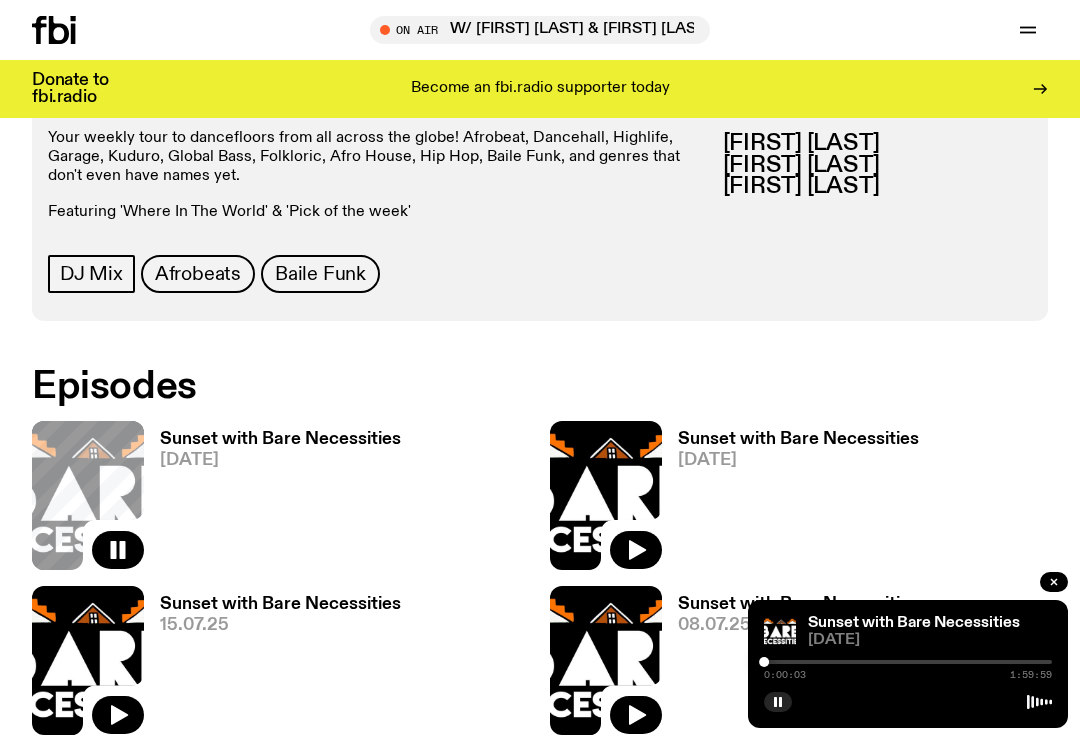 click at bounding box center (908, 662) 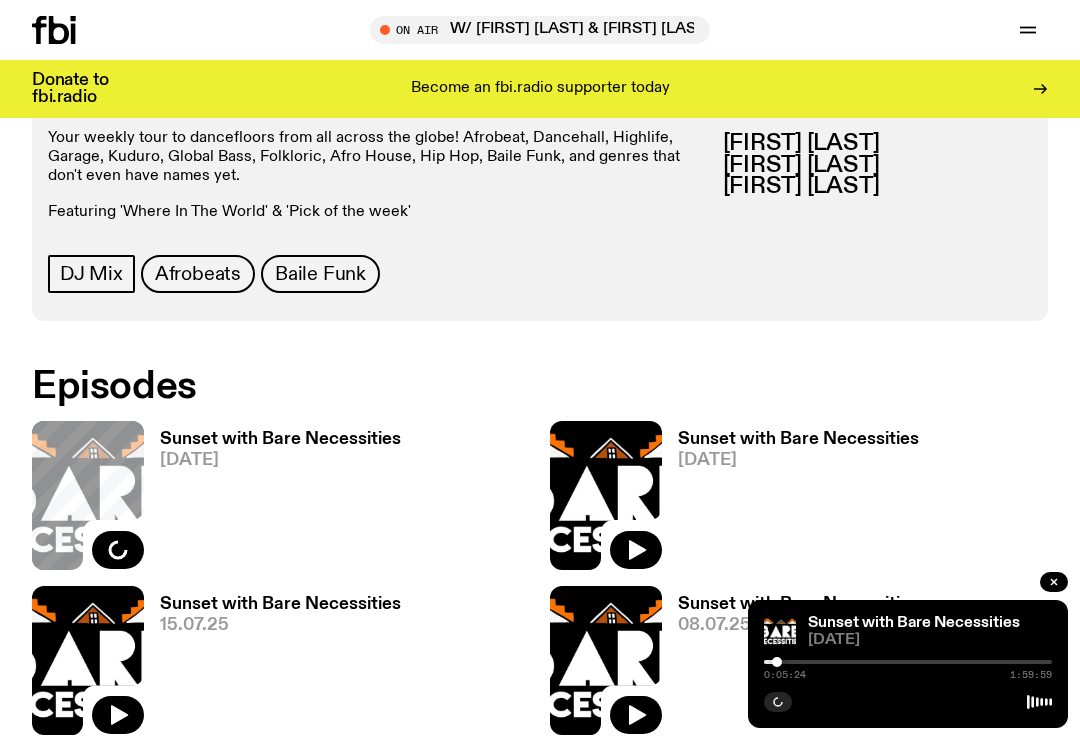 click at bounding box center (1054, 582) 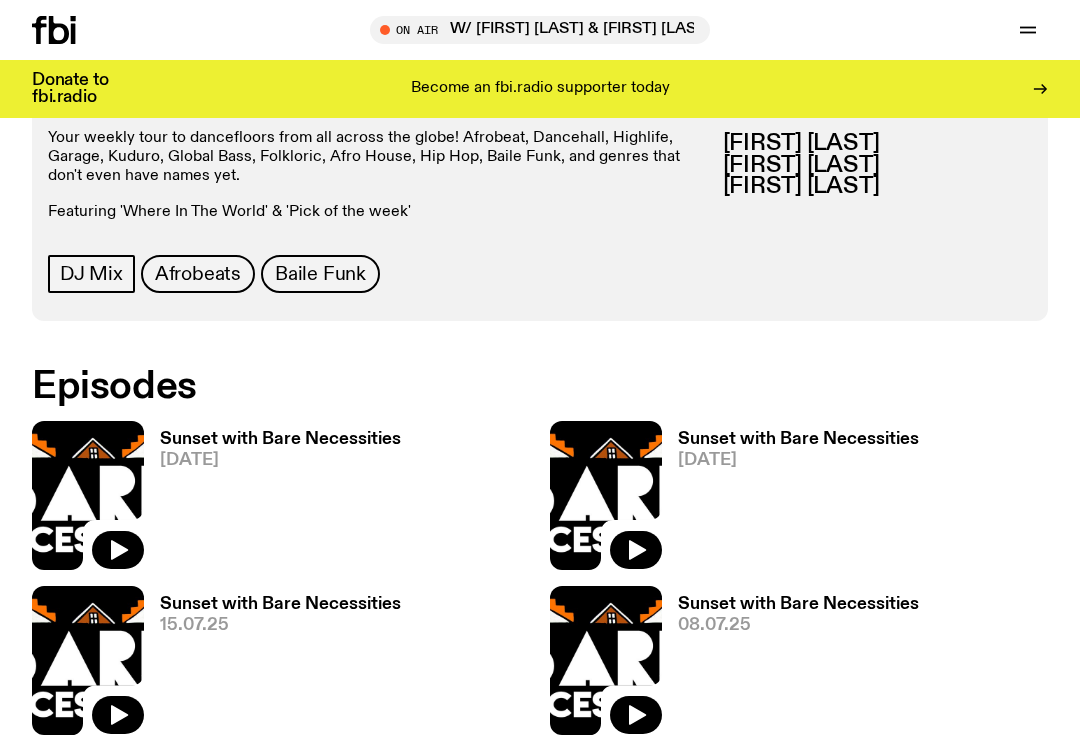 click 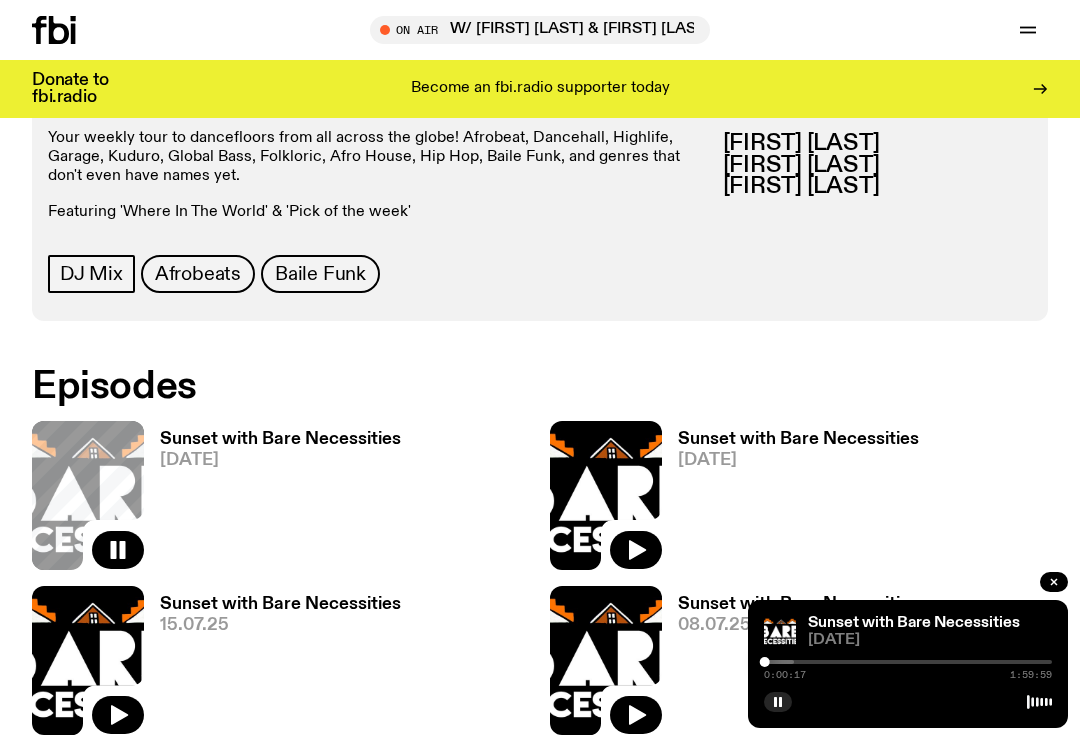 click at bounding box center [650, 662] 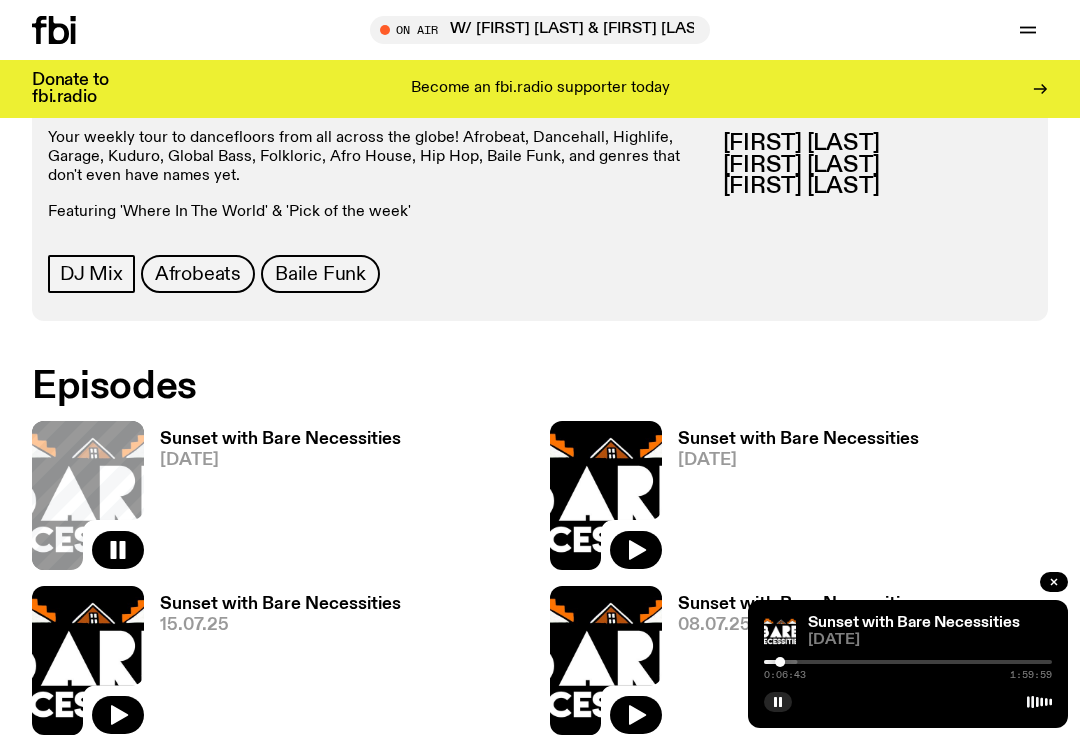 click at bounding box center [654, 662] 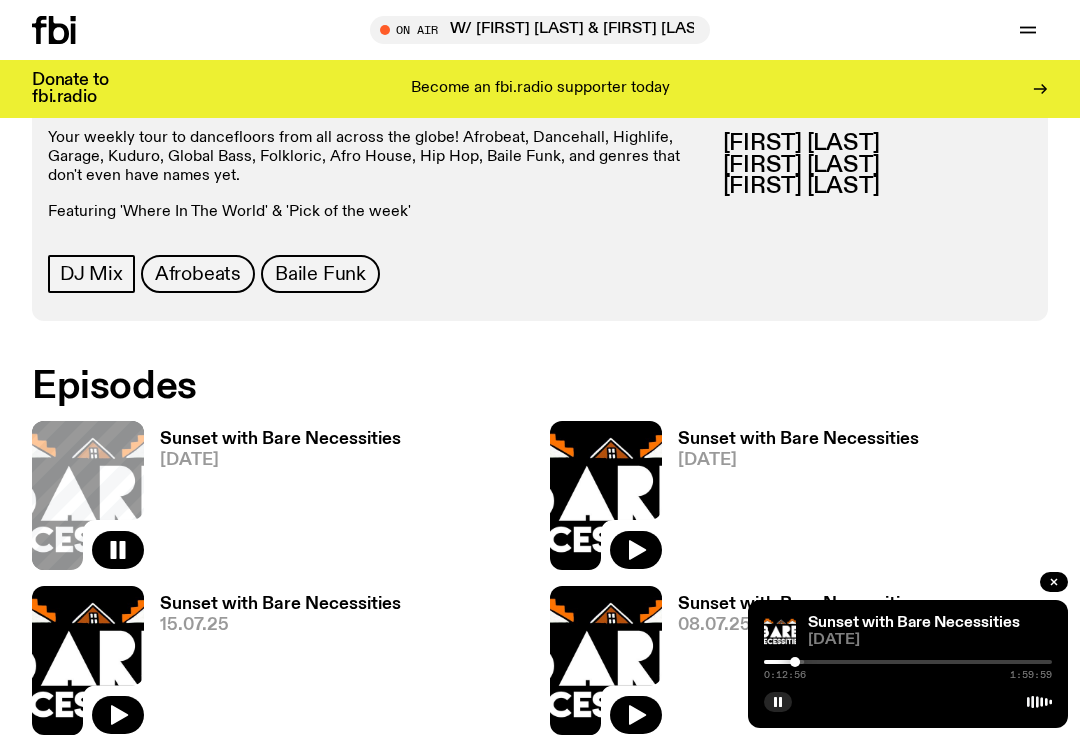 click on "Sunset with Bare Necessities [DATE] [TIME] [TIME]" at bounding box center [908, 664] 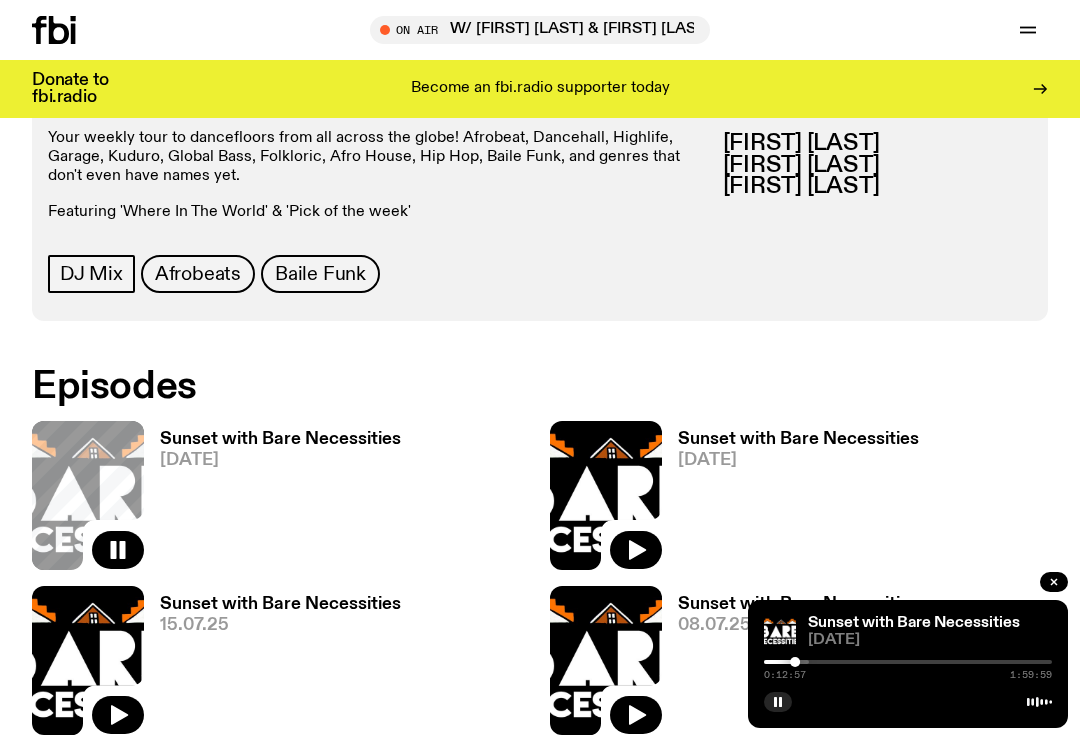 click at bounding box center (908, 662) 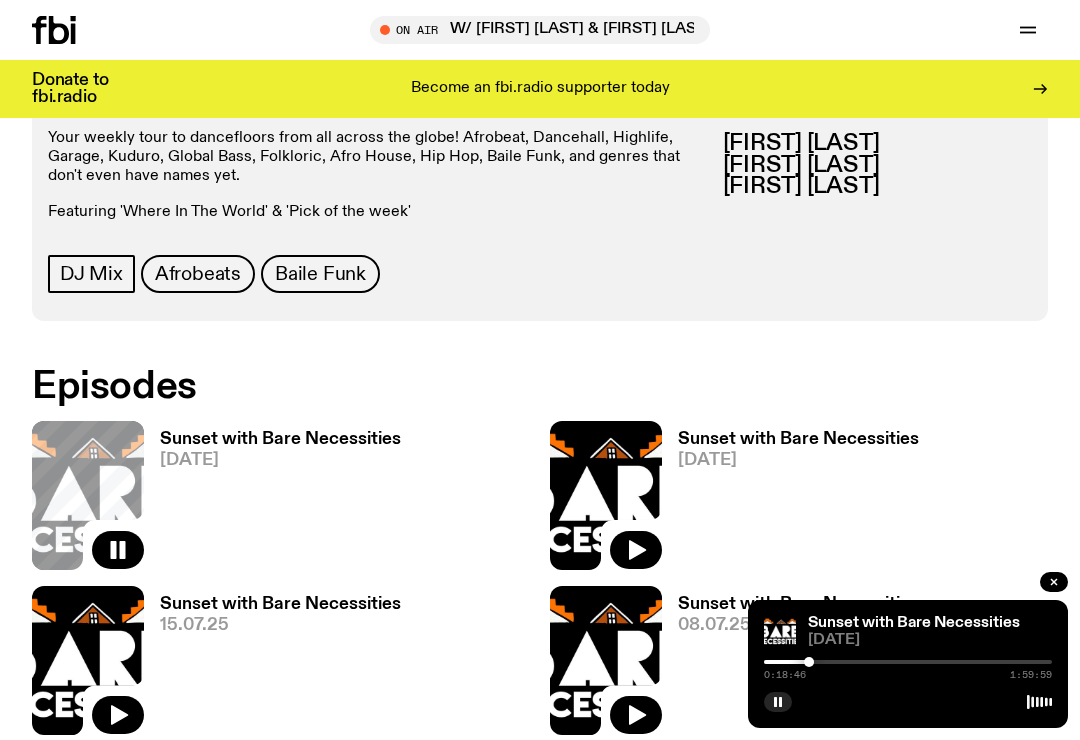 click at bounding box center (908, 662) 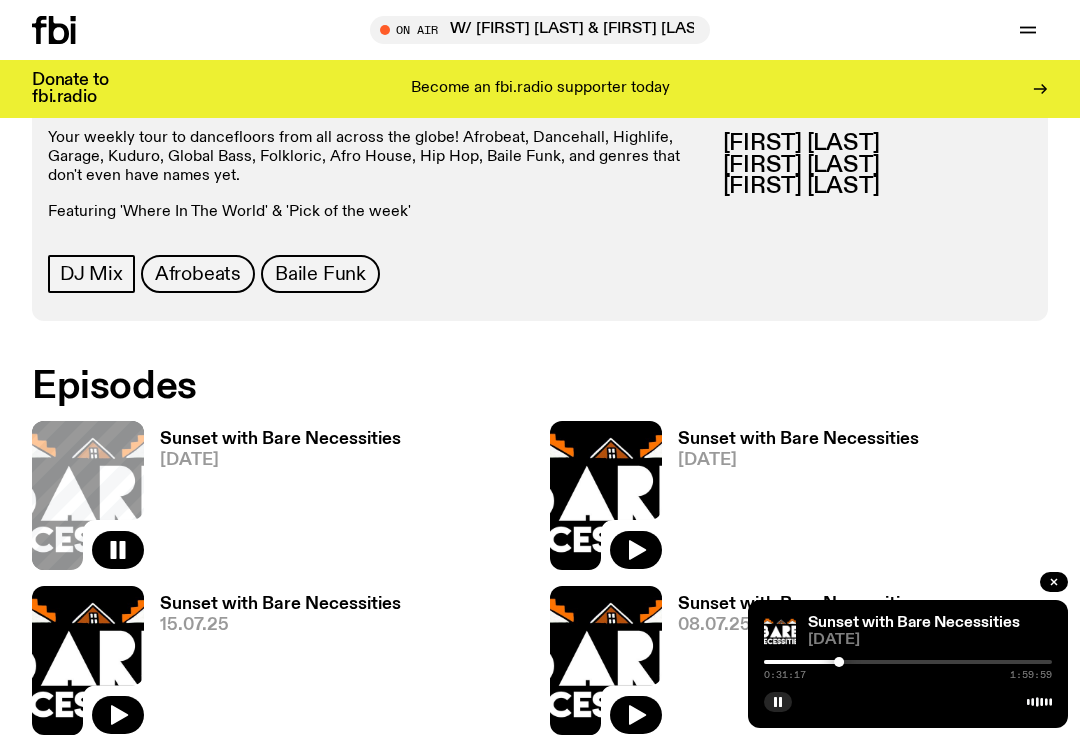 click at bounding box center (908, 662) 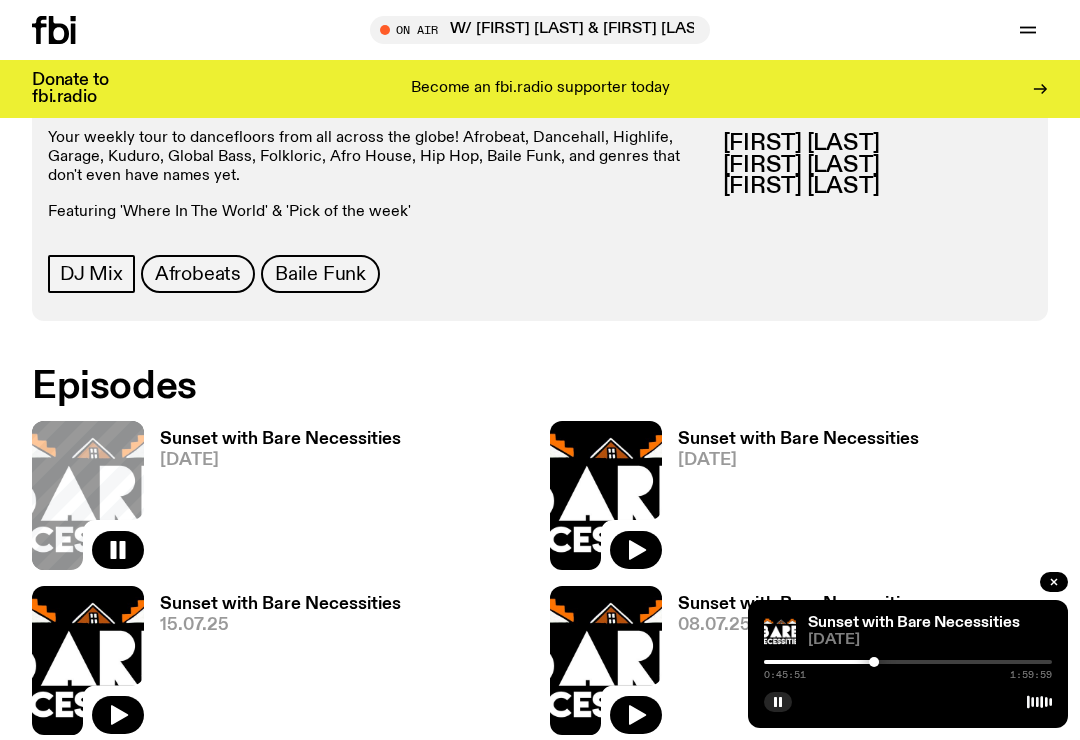 click at bounding box center [908, 662] 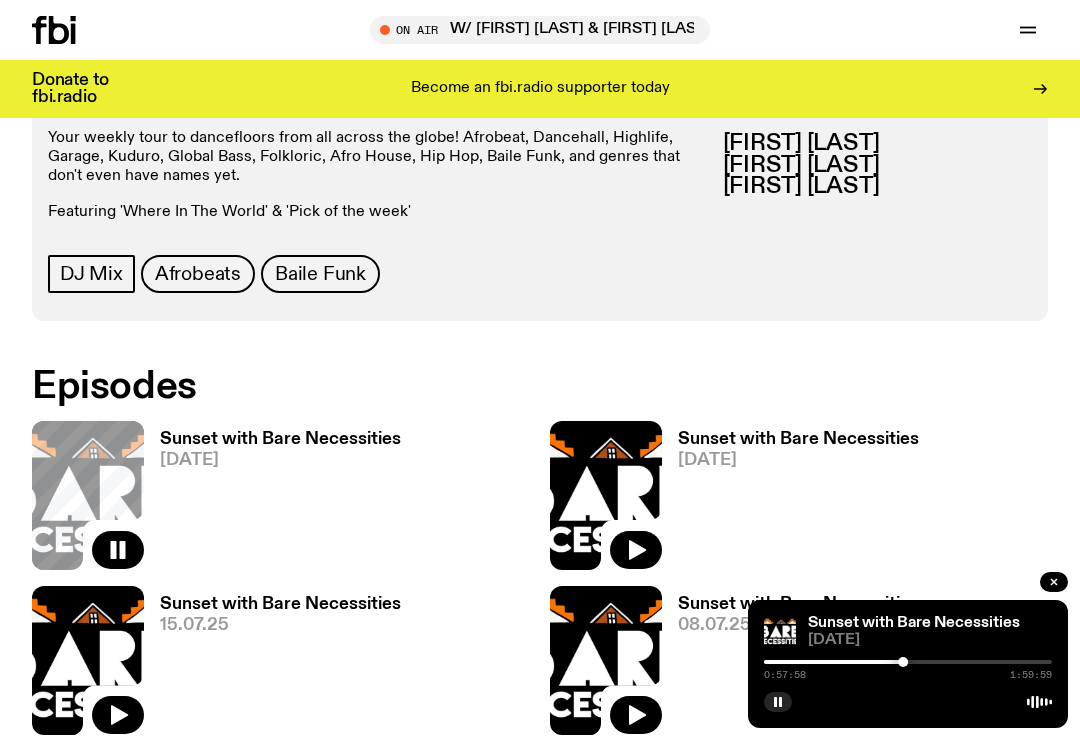 click at bounding box center (908, 662) 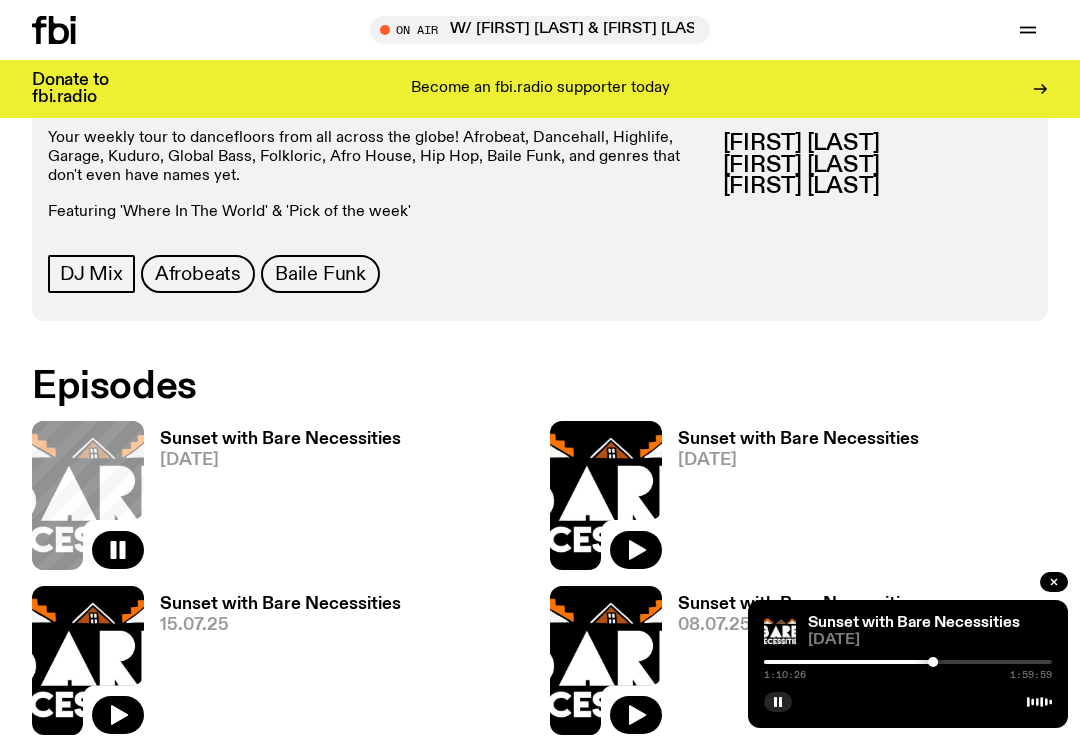 click 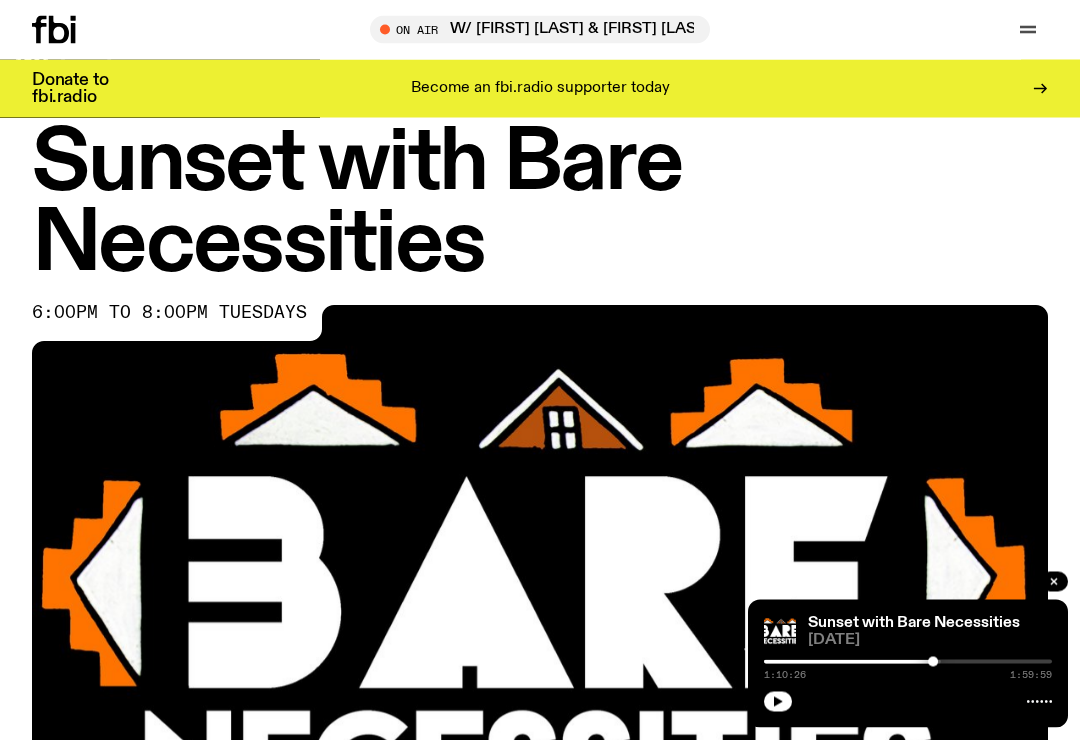scroll, scrollTop: 0, scrollLeft: 0, axis: both 